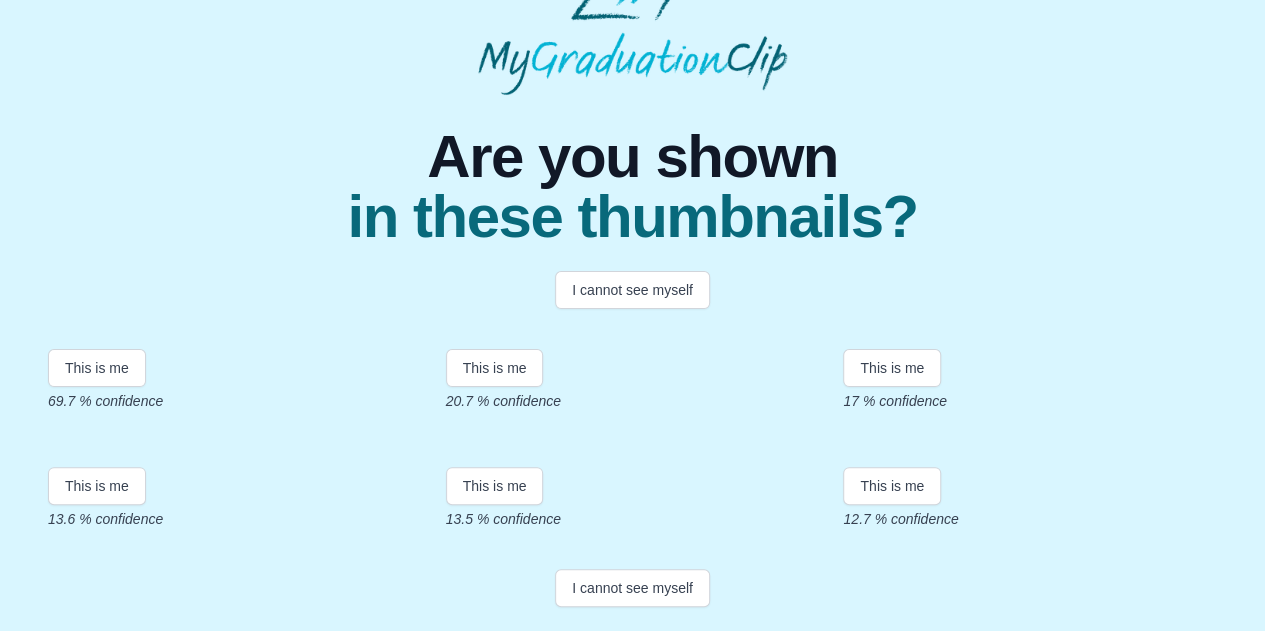 scroll, scrollTop: 200, scrollLeft: 0, axis: vertical 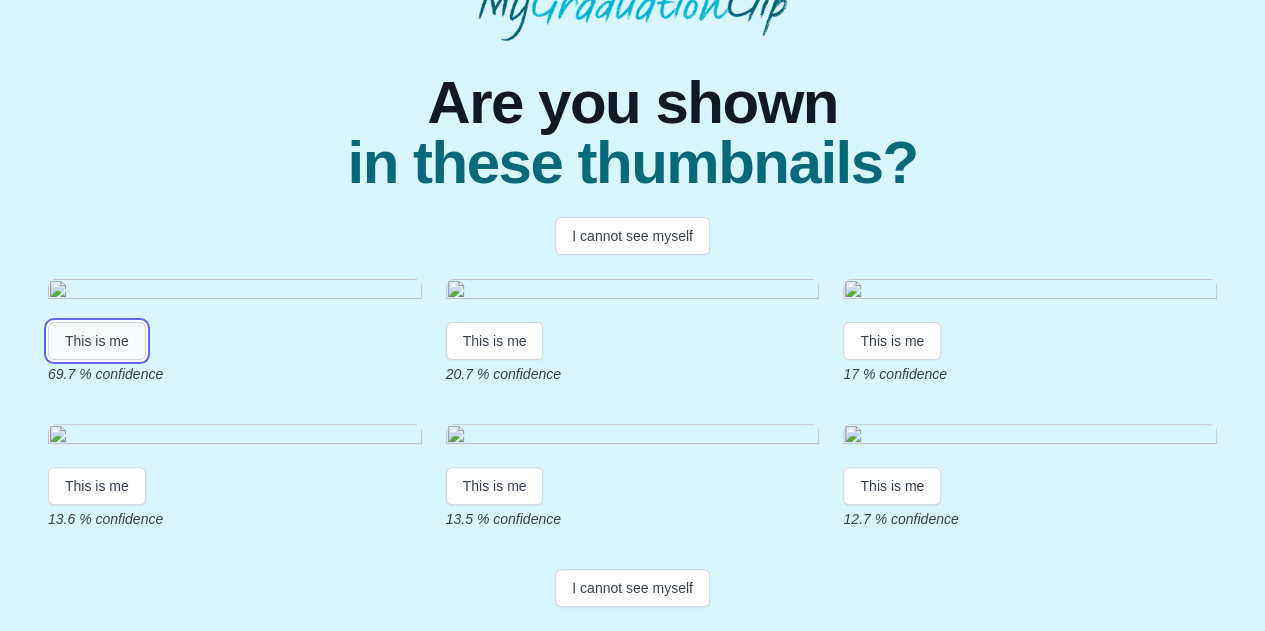 click on "This is me" at bounding box center (97, 341) 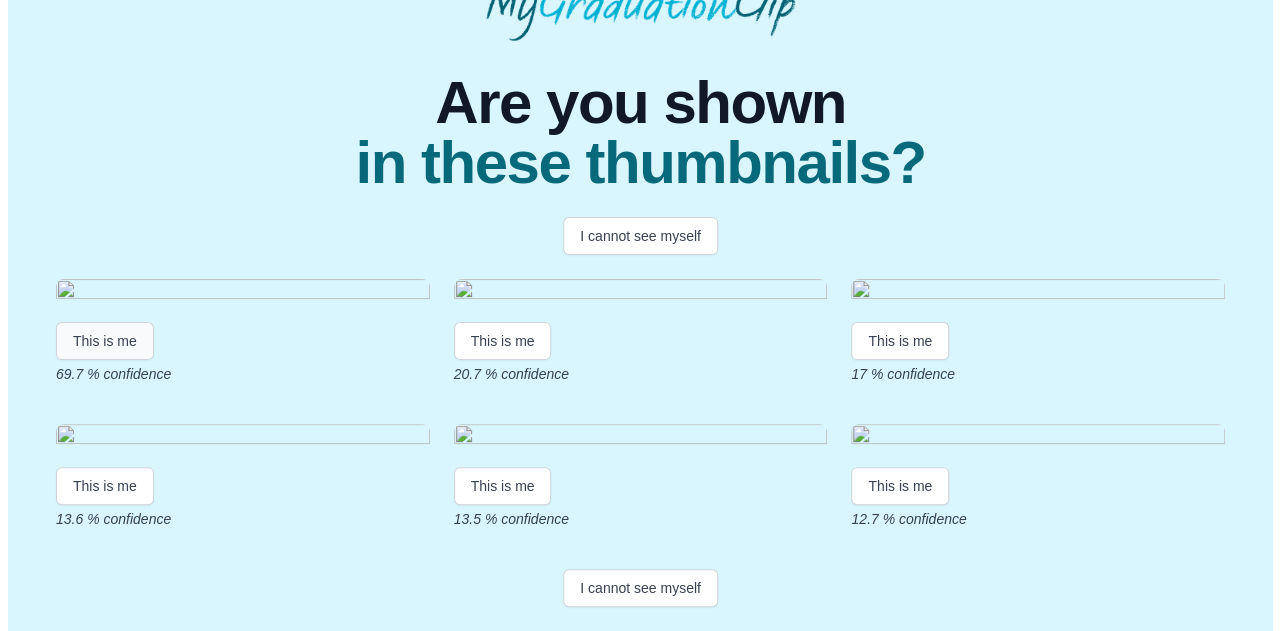 scroll, scrollTop: 0, scrollLeft: 0, axis: both 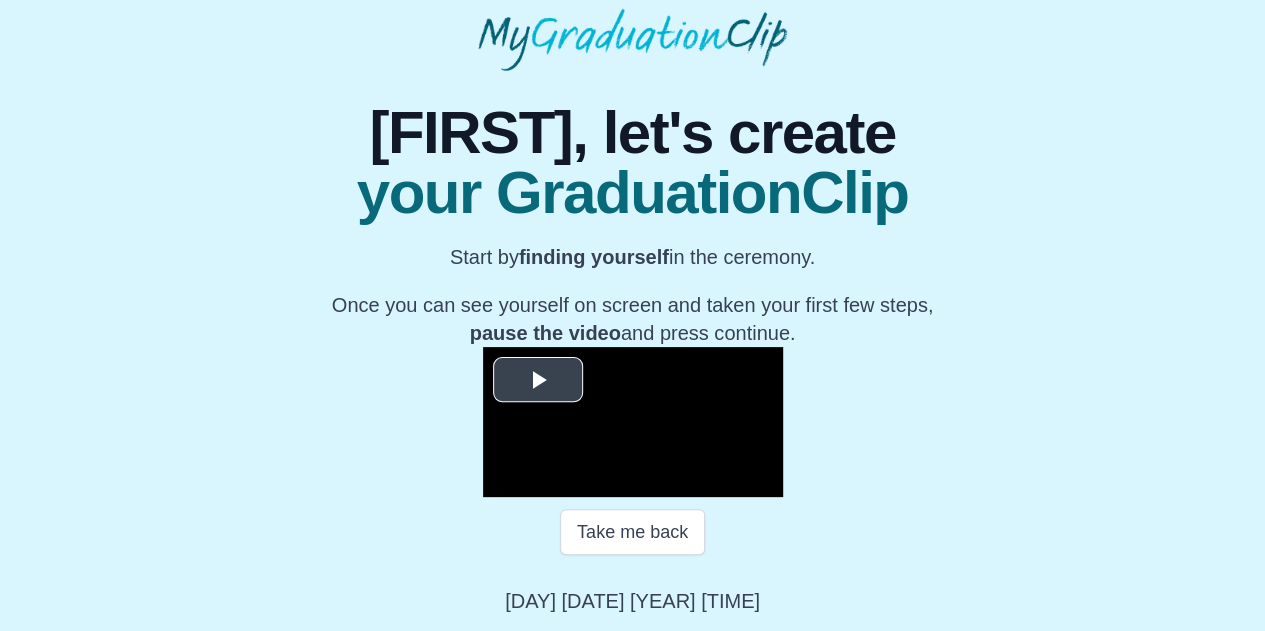 click at bounding box center (538, 380) 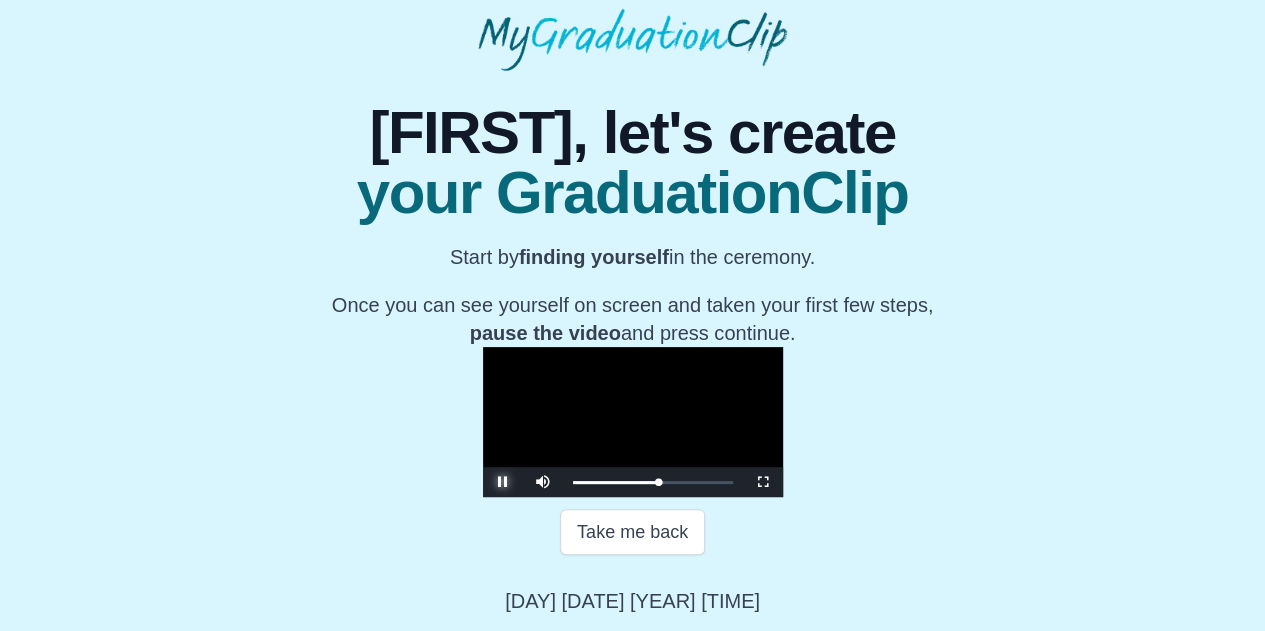click at bounding box center [503, 482] 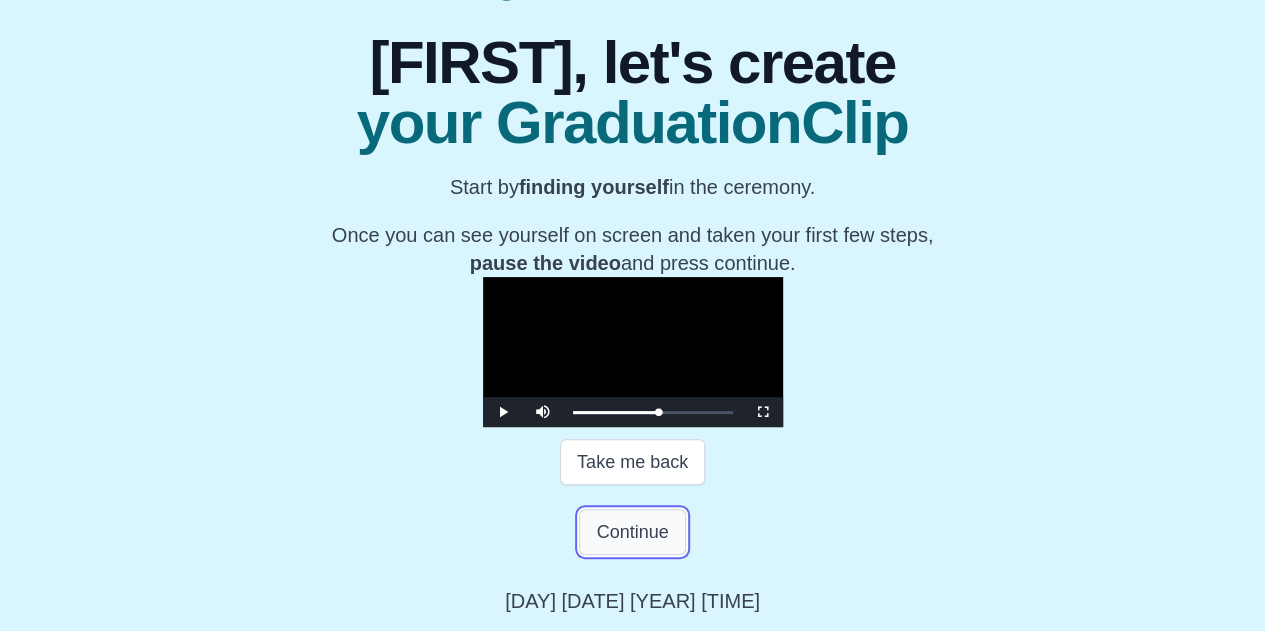 click on "Continue" at bounding box center [632, 532] 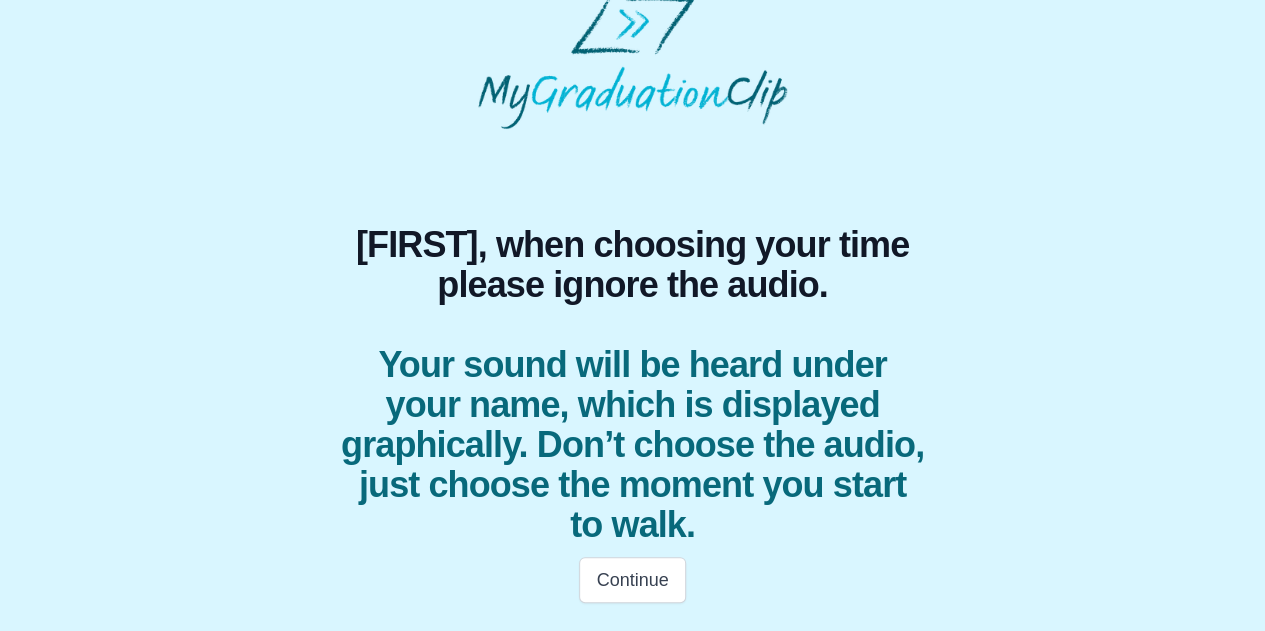 scroll, scrollTop: 20, scrollLeft: 0, axis: vertical 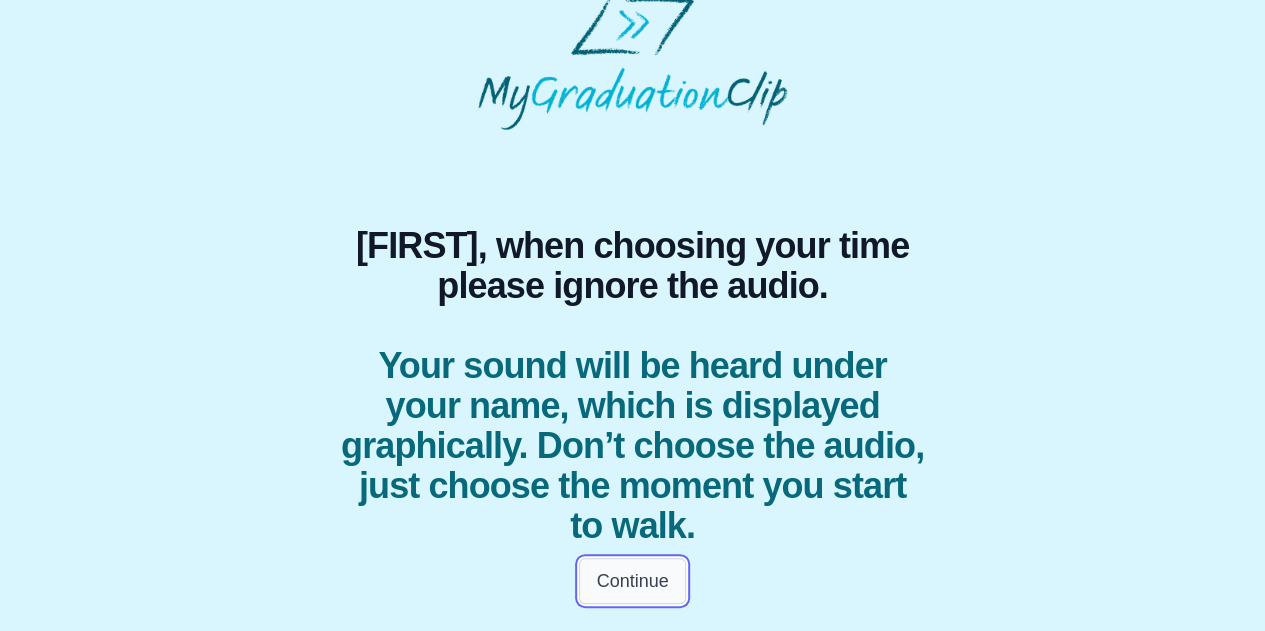 click on "Continue" at bounding box center (632, 581) 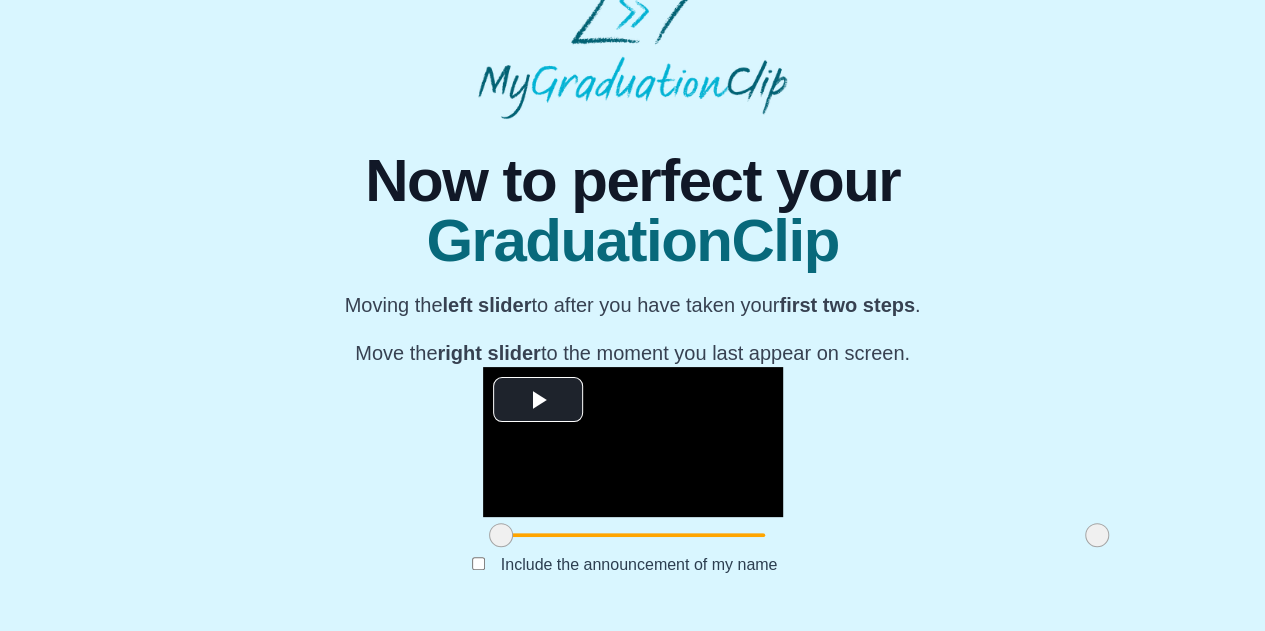 scroll, scrollTop: 200, scrollLeft: 0, axis: vertical 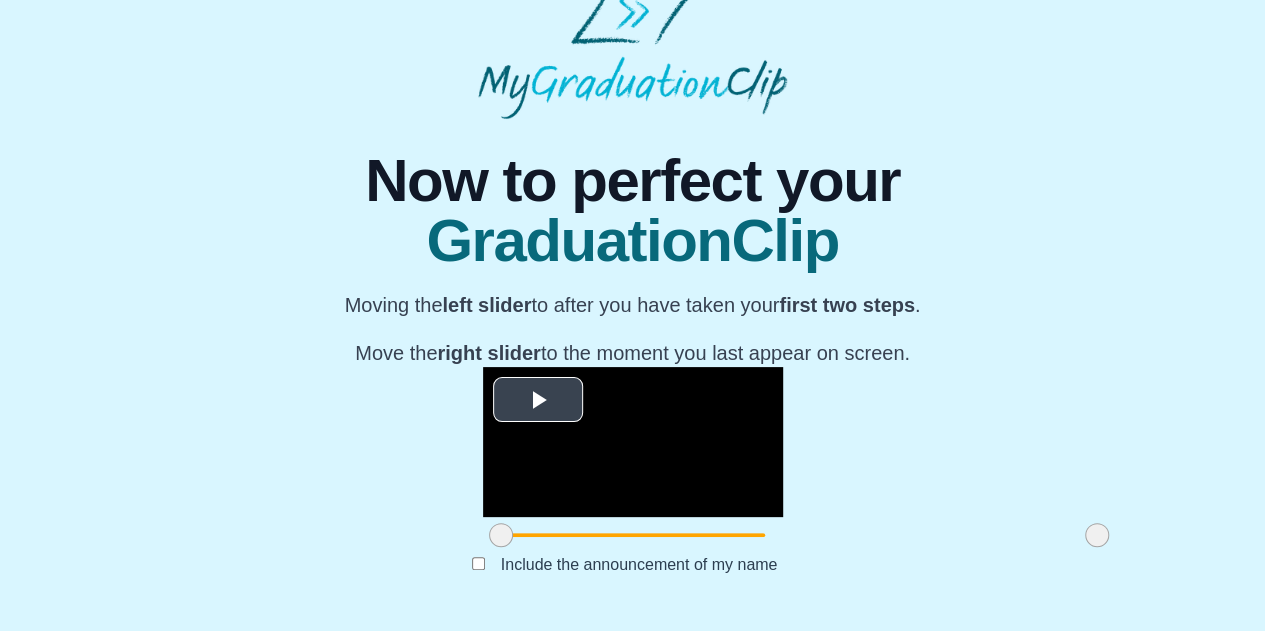 click at bounding box center (538, 400) 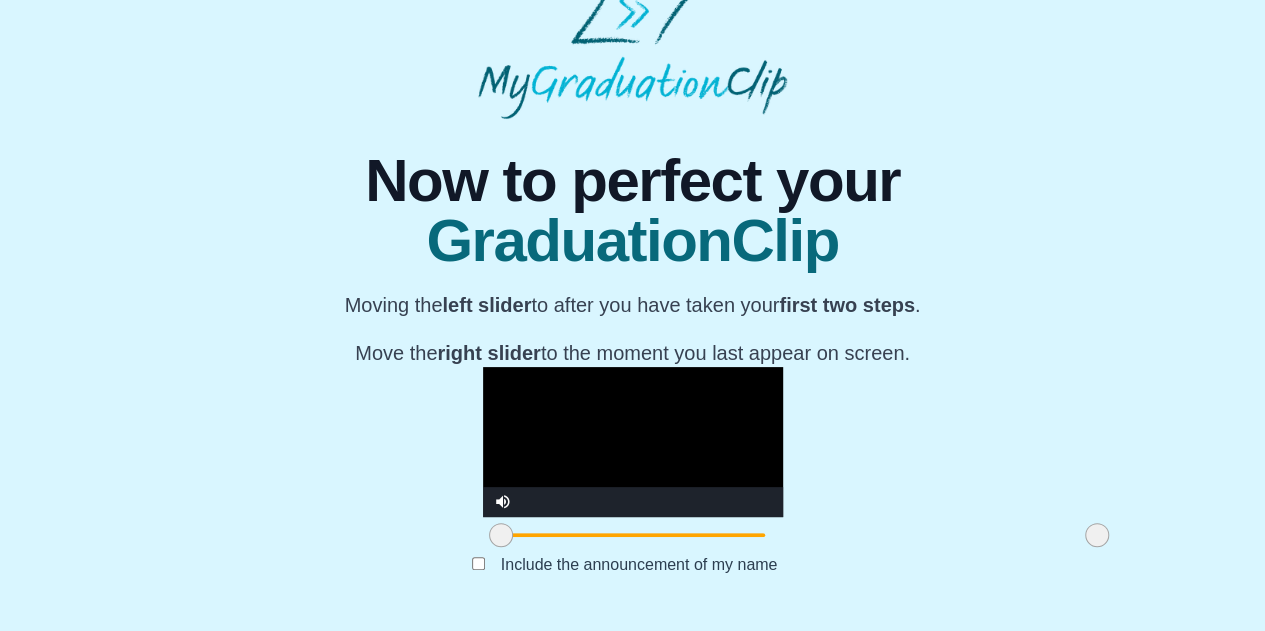 scroll, scrollTop: 236, scrollLeft: 0, axis: vertical 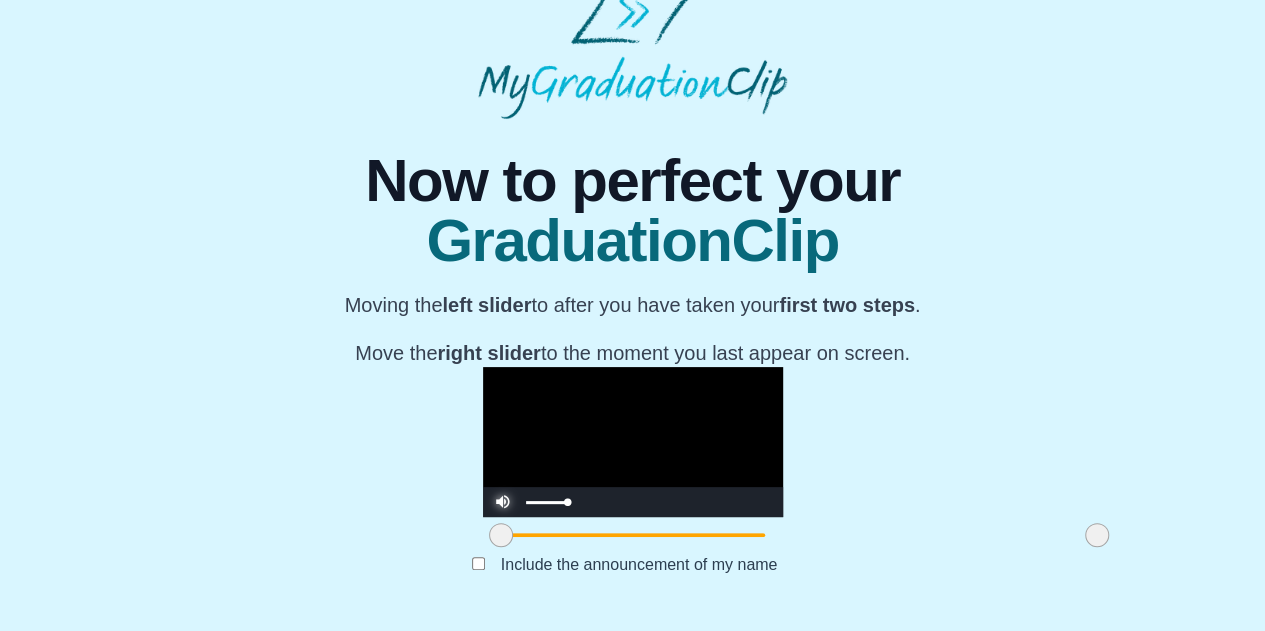 click at bounding box center (503, 487) 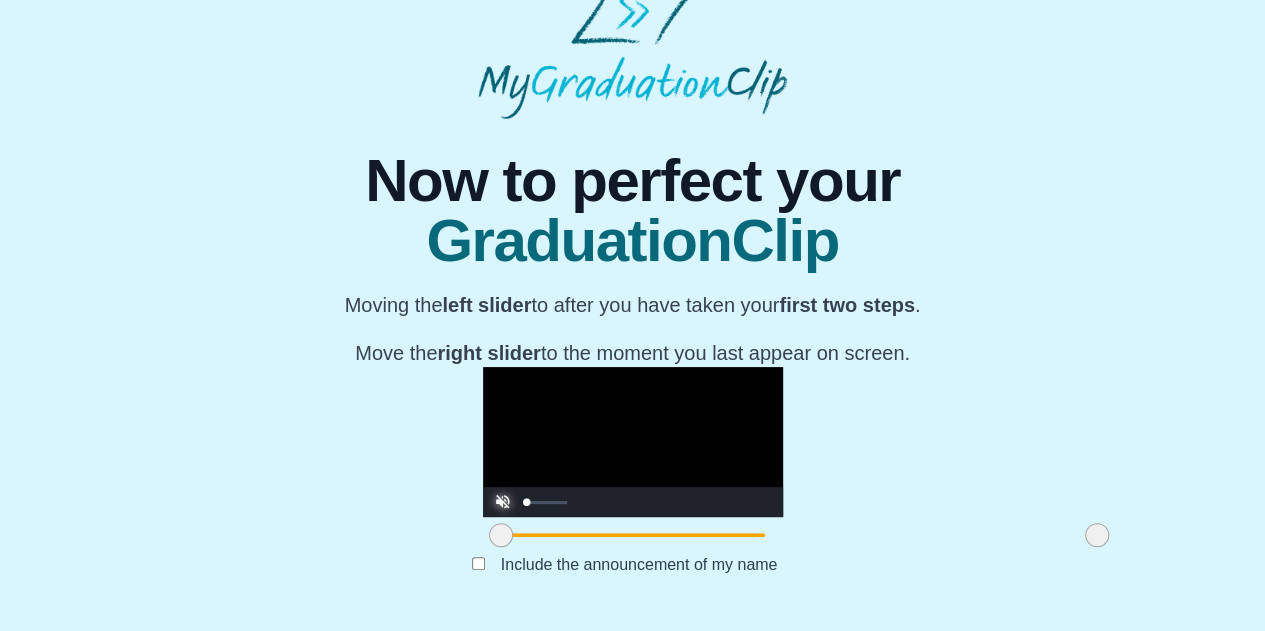 click at bounding box center (503, 487) 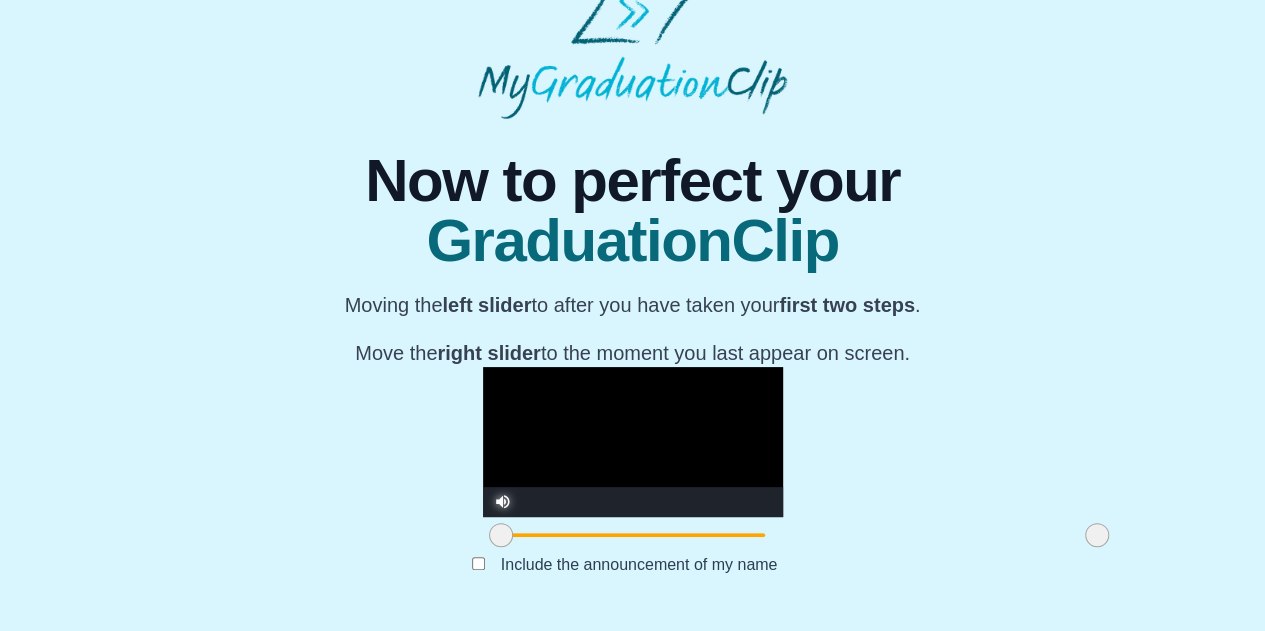 drag, startPoint x: 333, startPoint y: 532, endPoint x: 301, endPoint y: 533, distance: 32.01562 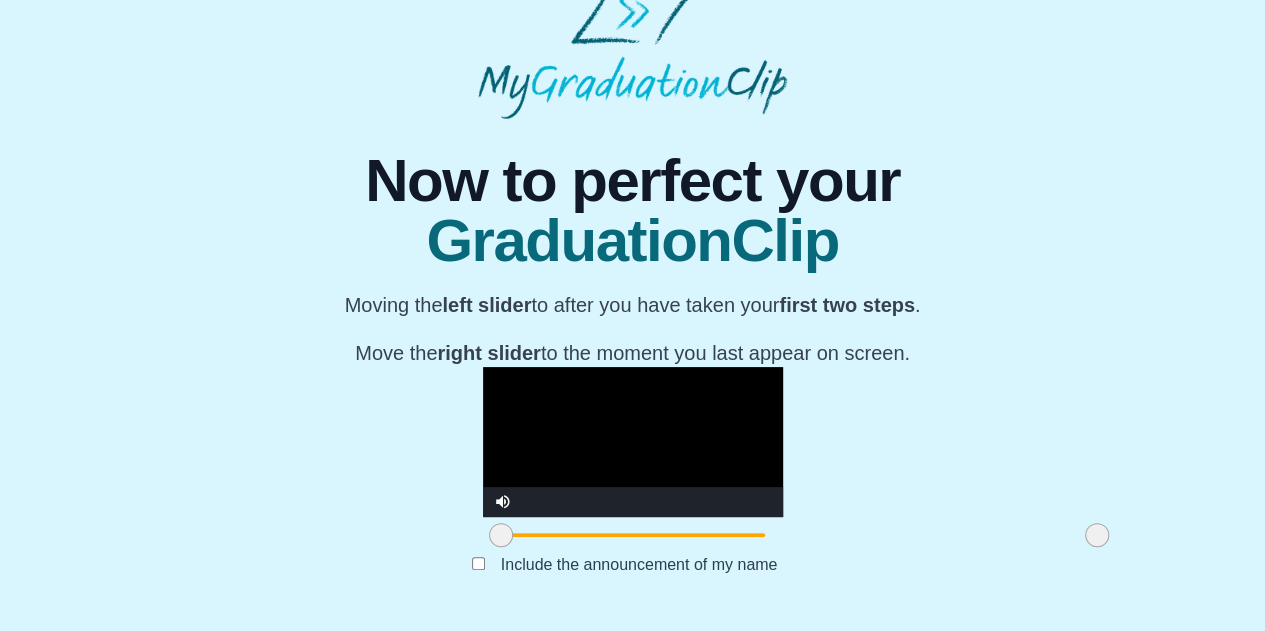 click at bounding box center [633, 442] 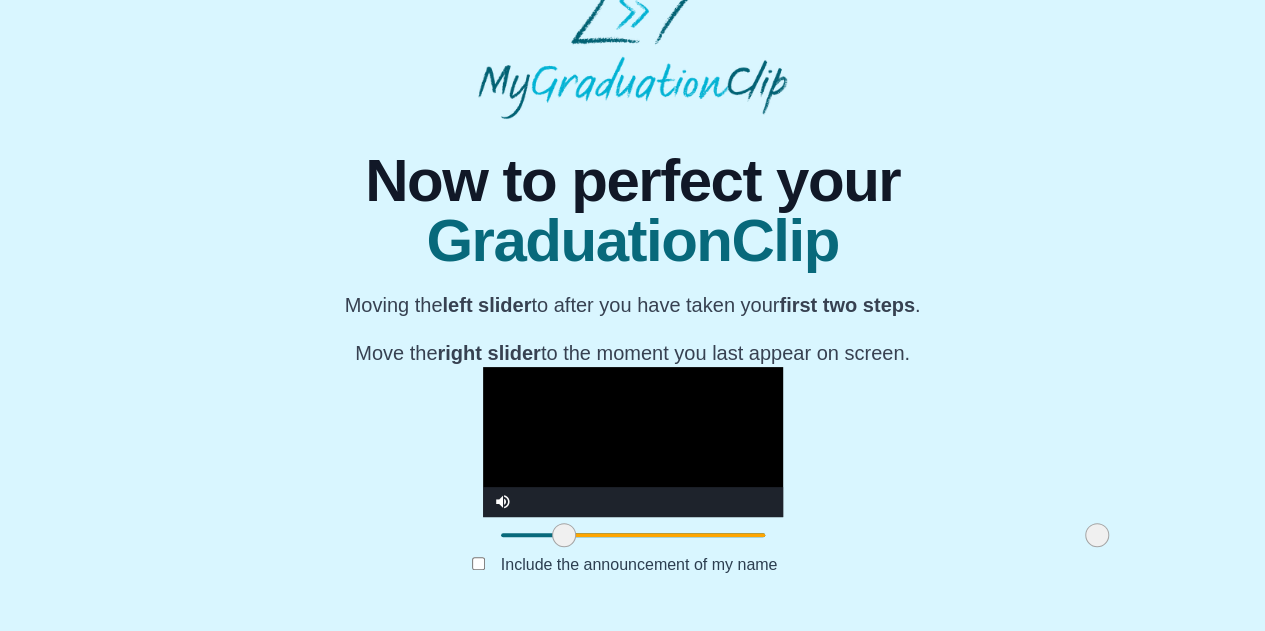 drag, startPoint x: 340, startPoint y: 537, endPoint x: 403, endPoint y: 533, distance: 63.126858 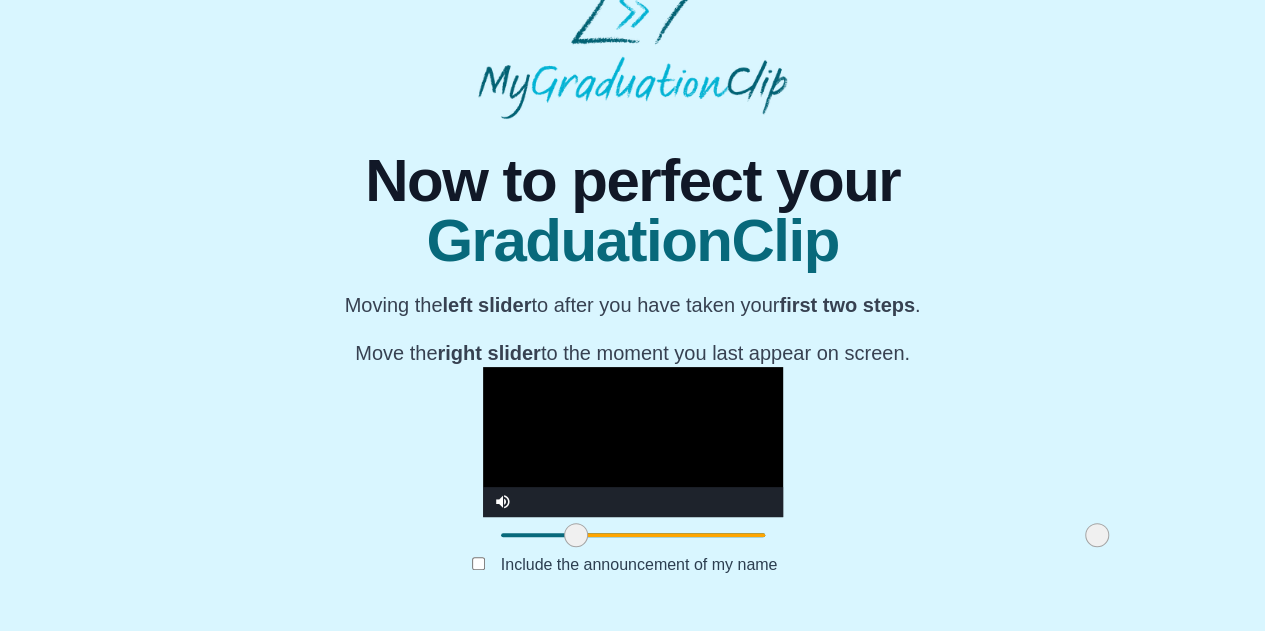 drag, startPoint x: 400, startPoint y: 534, endPoint x: 412, endPoint y: 532, distance: 12.165525 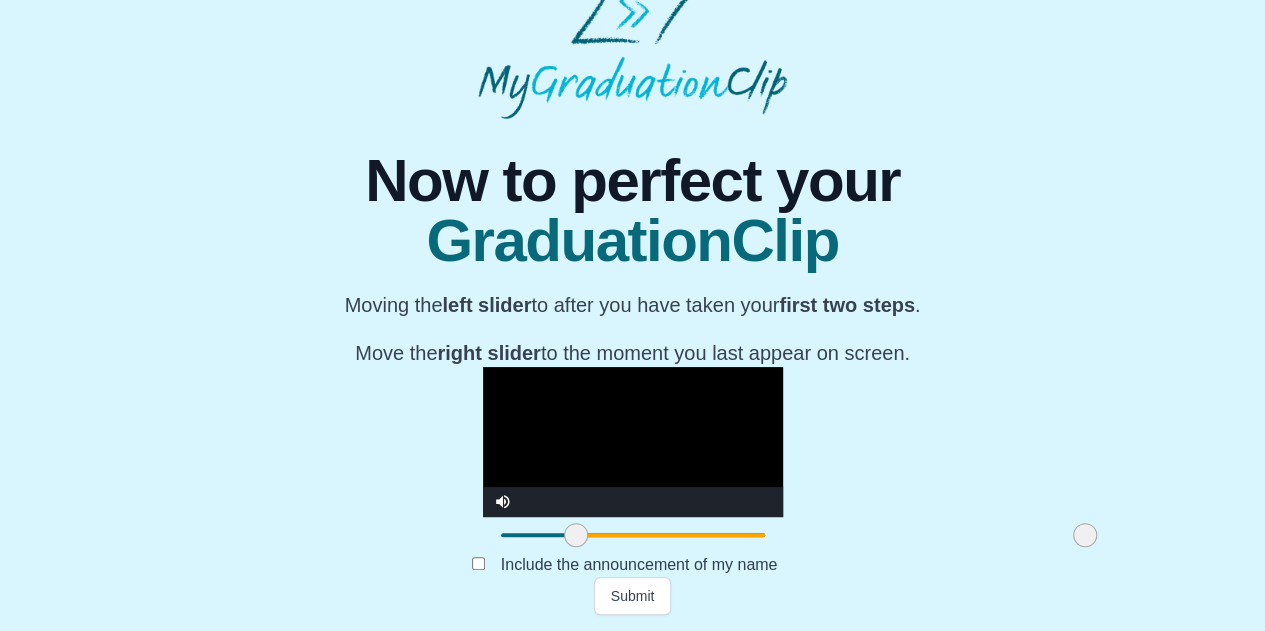 drag, startPoint x: 938, startPoint y: 528, endPoint x: 926, endPoint y: 532, distance: 12.649111 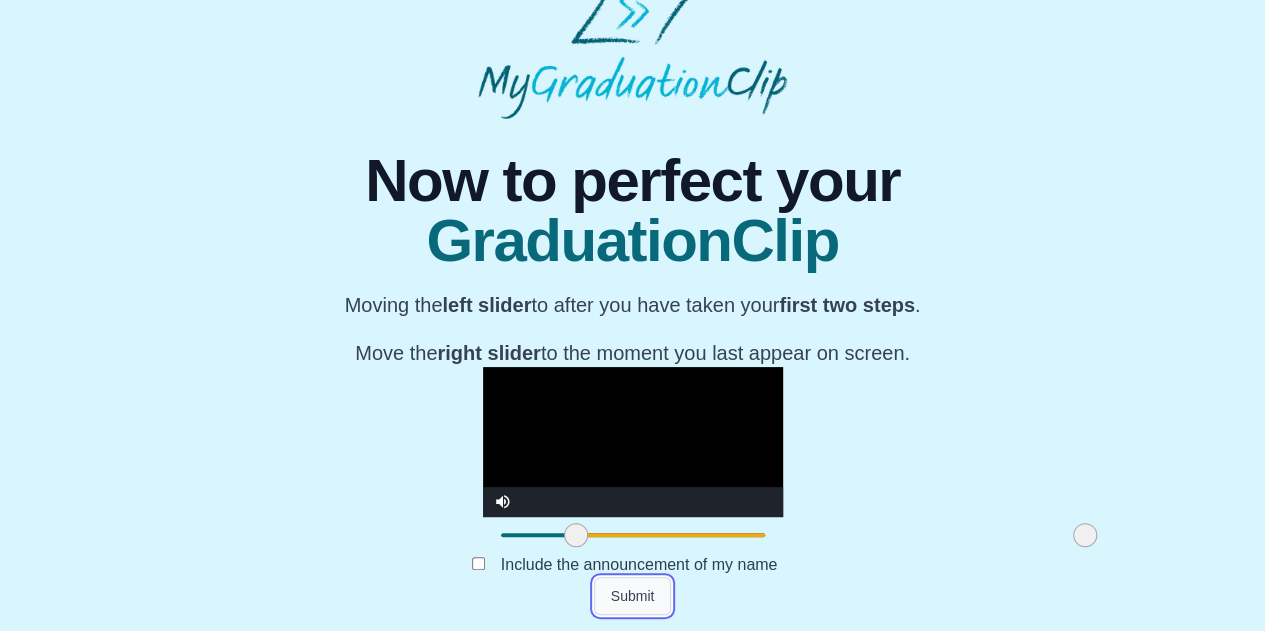 click on "Submit" at bounding box center [633, 596] 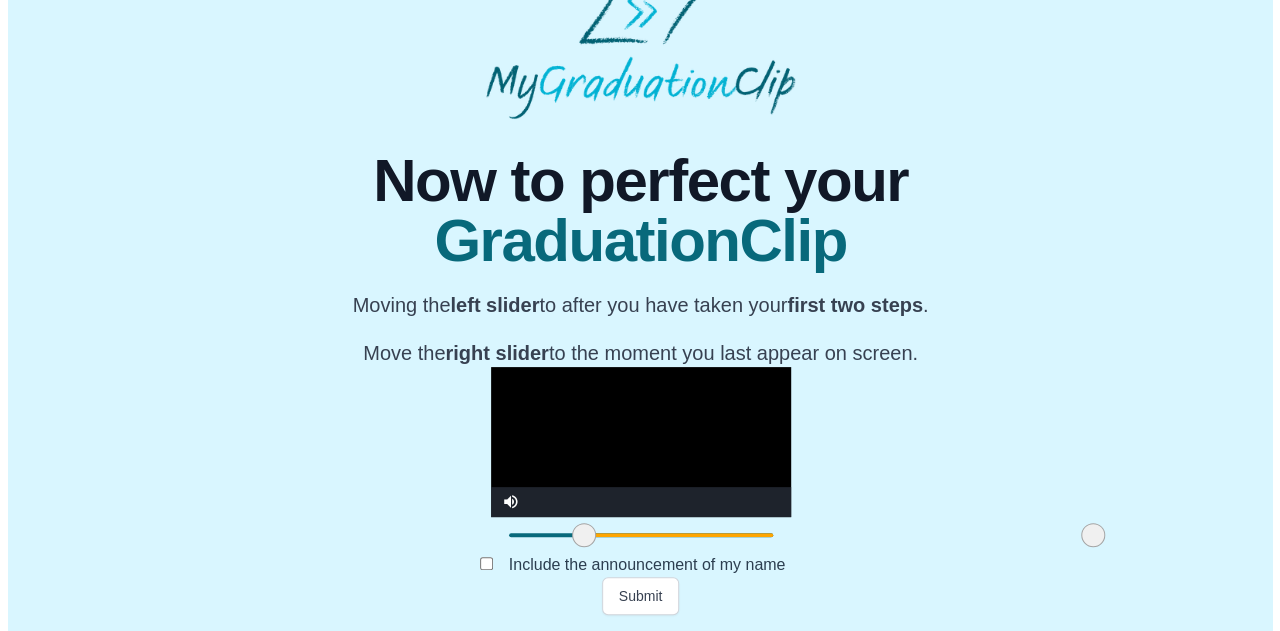 scroll, scrollTop: 0, scrollLeft: 0, axis: both 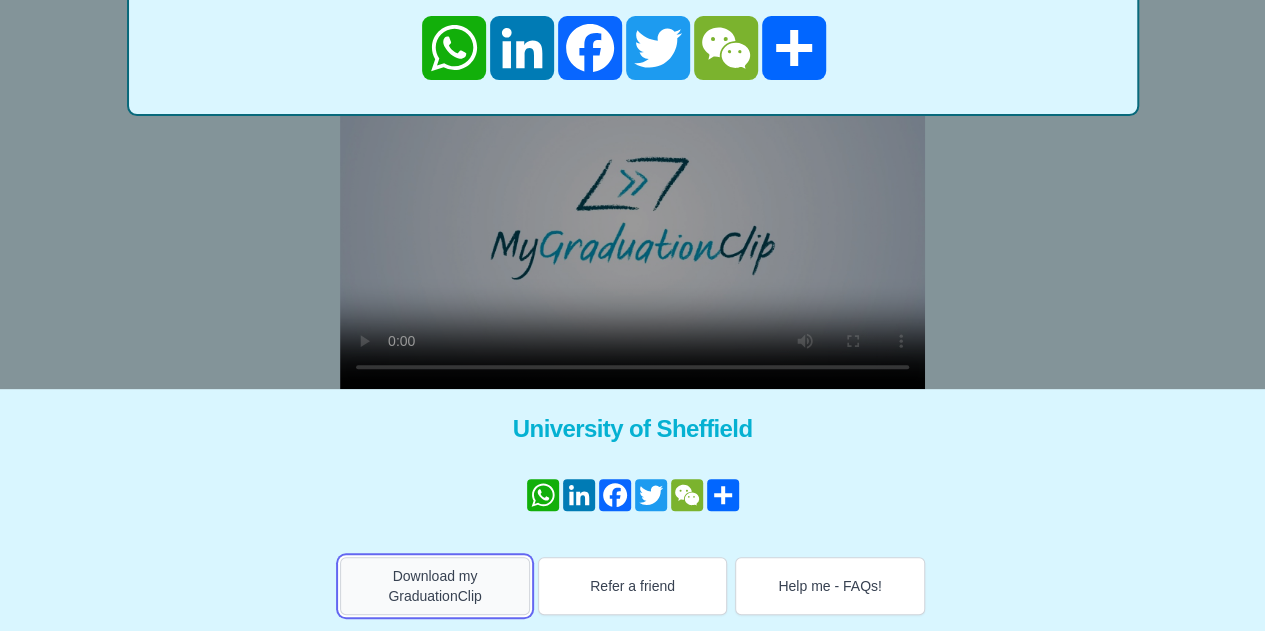 click on "Download my GraduationClip" at bounding box center [435, 586] 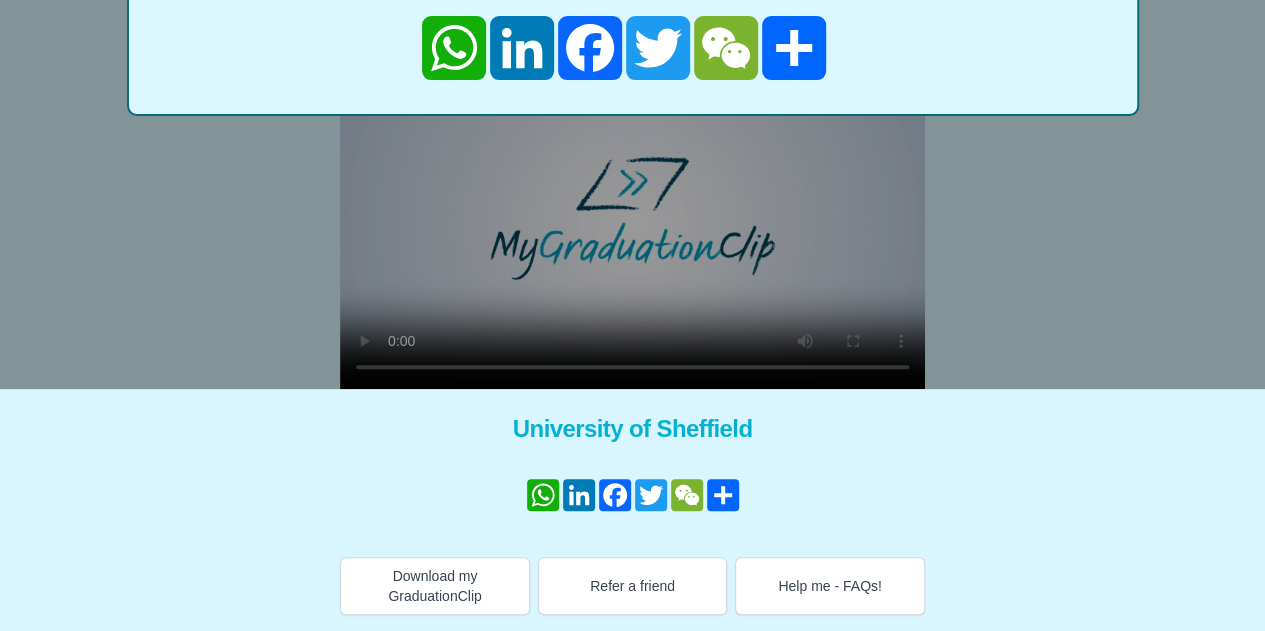 click on "× Share your GraduationClip now! WhatsApp LinkedIn Facebook Twitter WeChat Share" at bounding box center (632, 73) 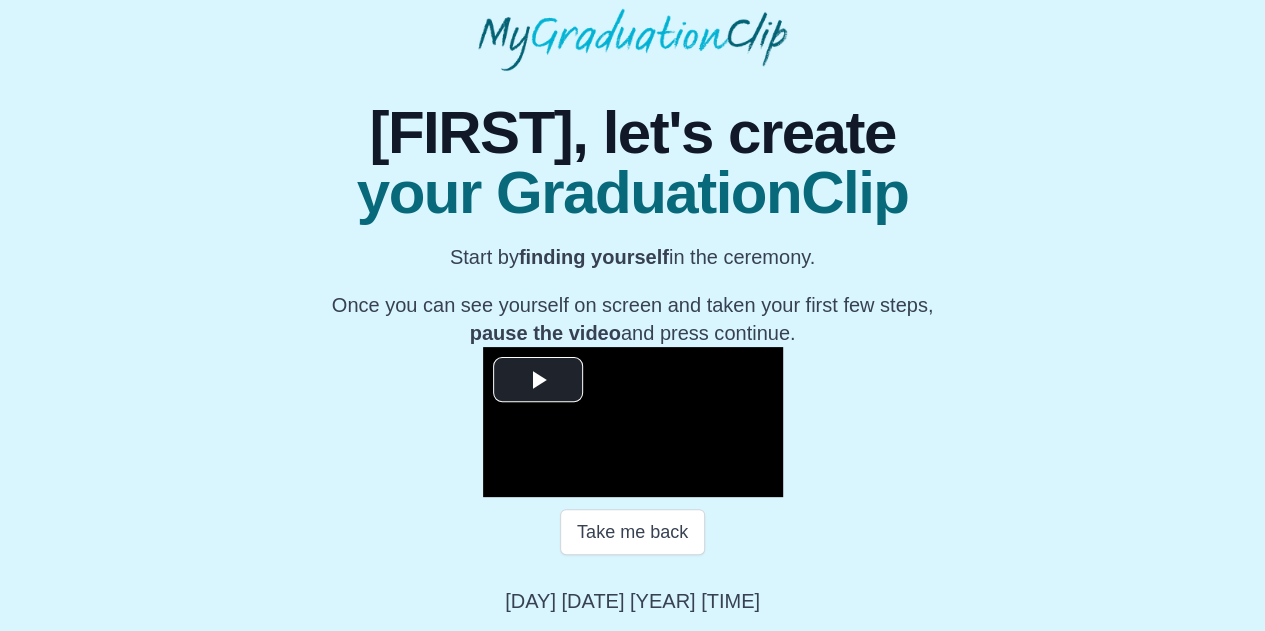 scroll, scrollTop: 300, scrollLeft: 0, axis: vertical 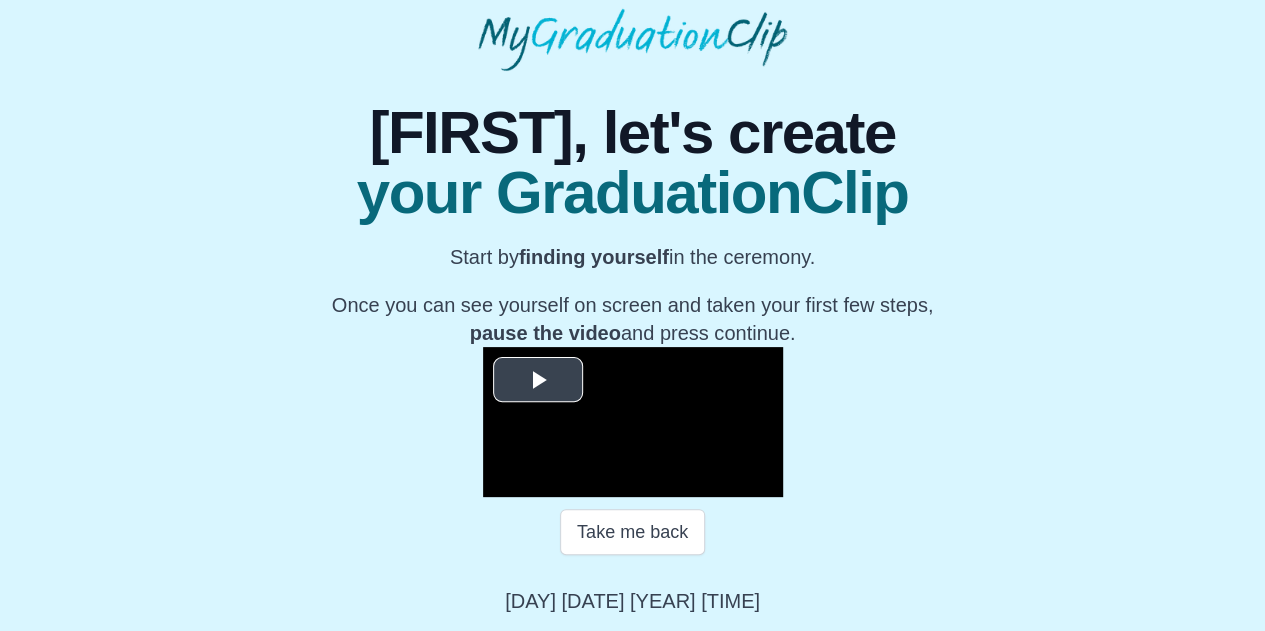 click at bounding box center (538, 380) 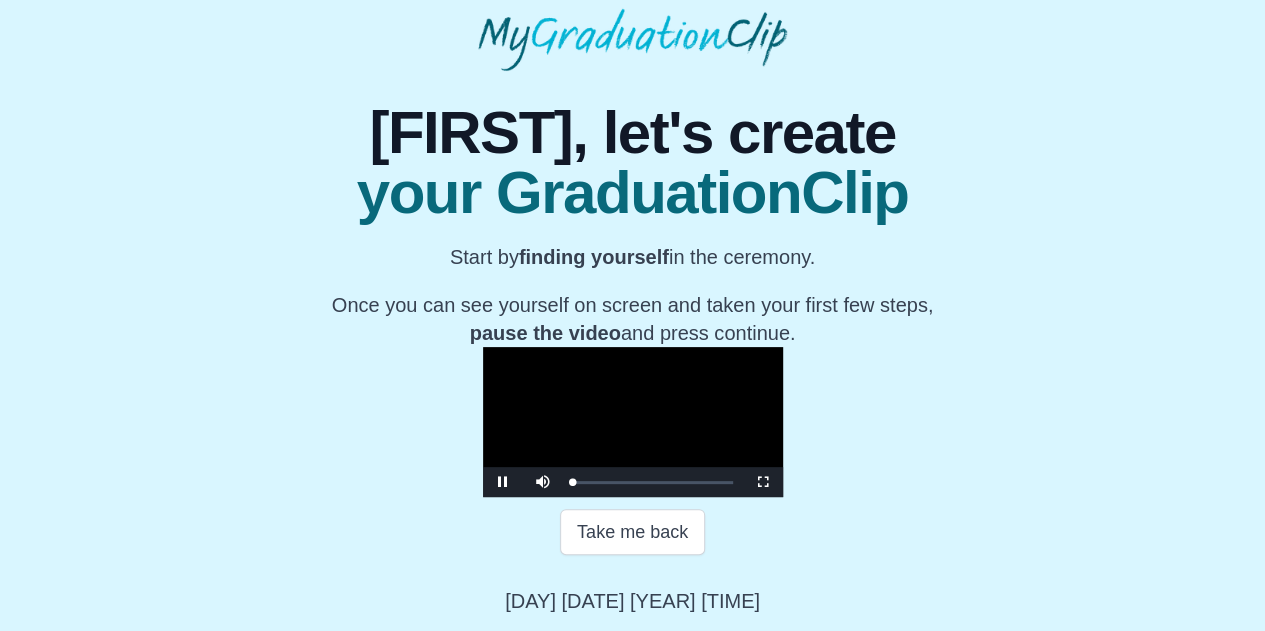scroll, scrollTop: 344, scrollLeft: 0, axis: vertical 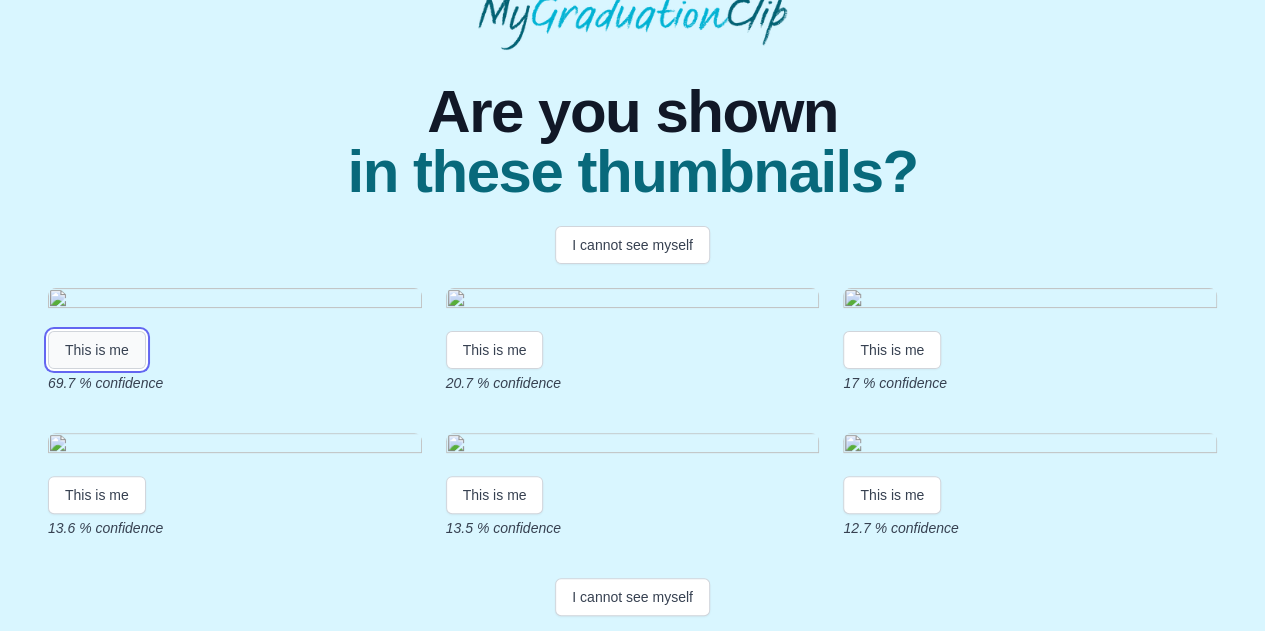 click on "This is me" at bounding box center (97, 350) 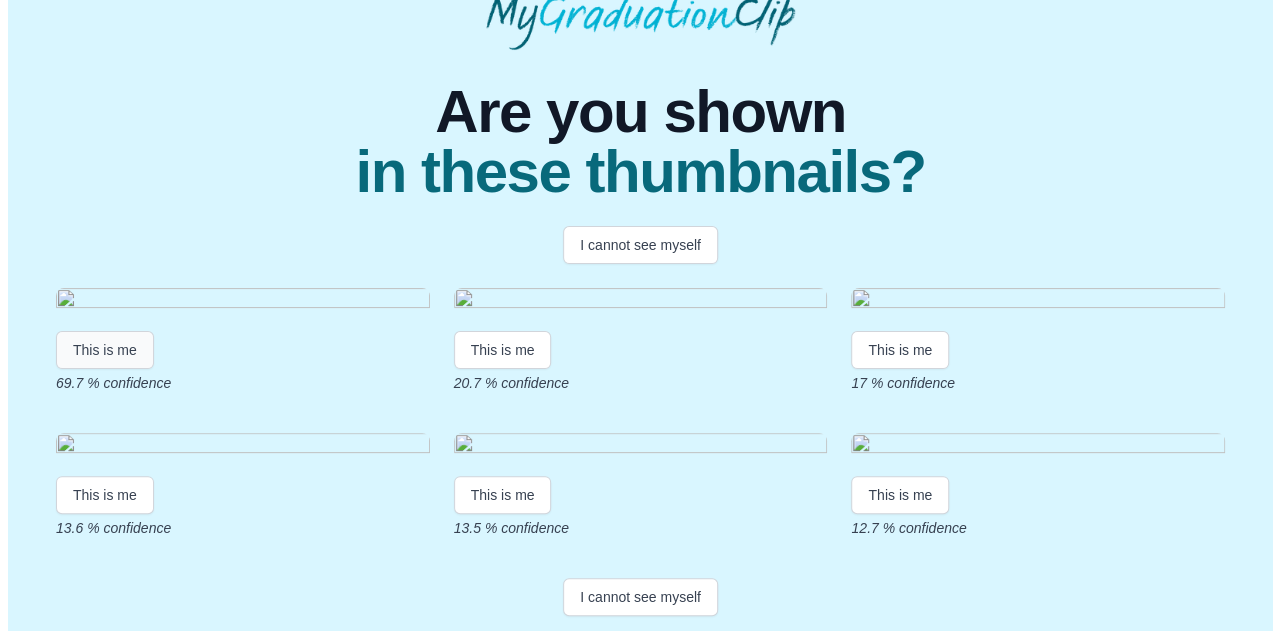 scroll, scrollTop: 0, scrollLeft: 0, axis: both 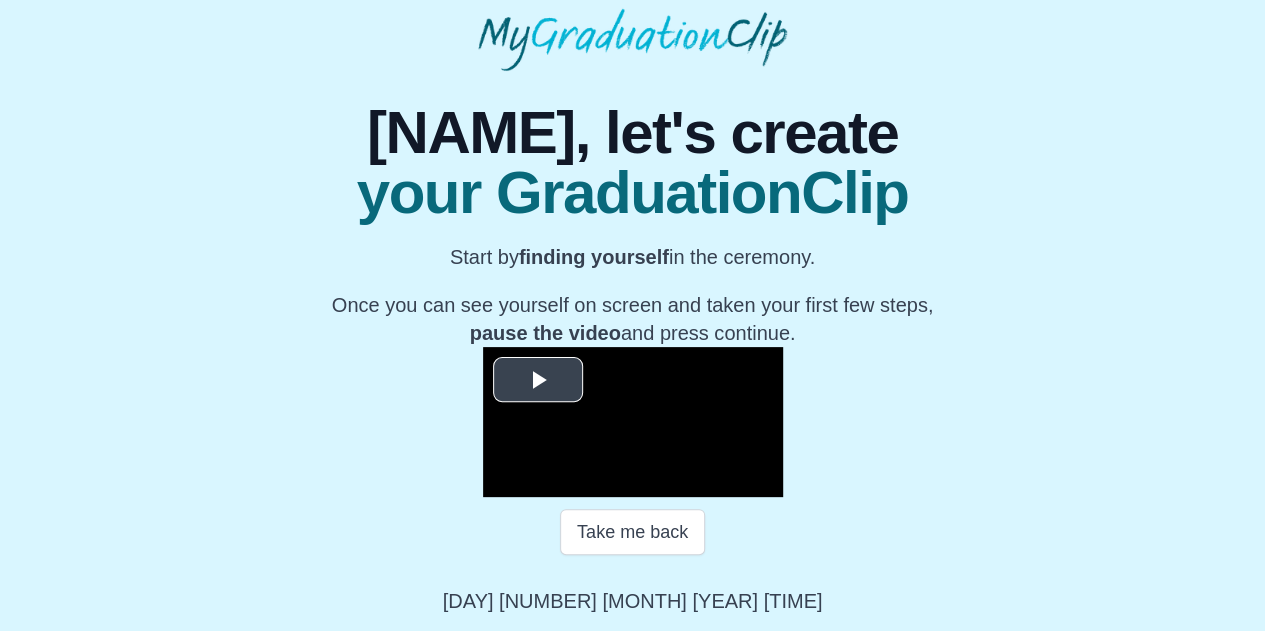 click at bounding box center (538, 380) 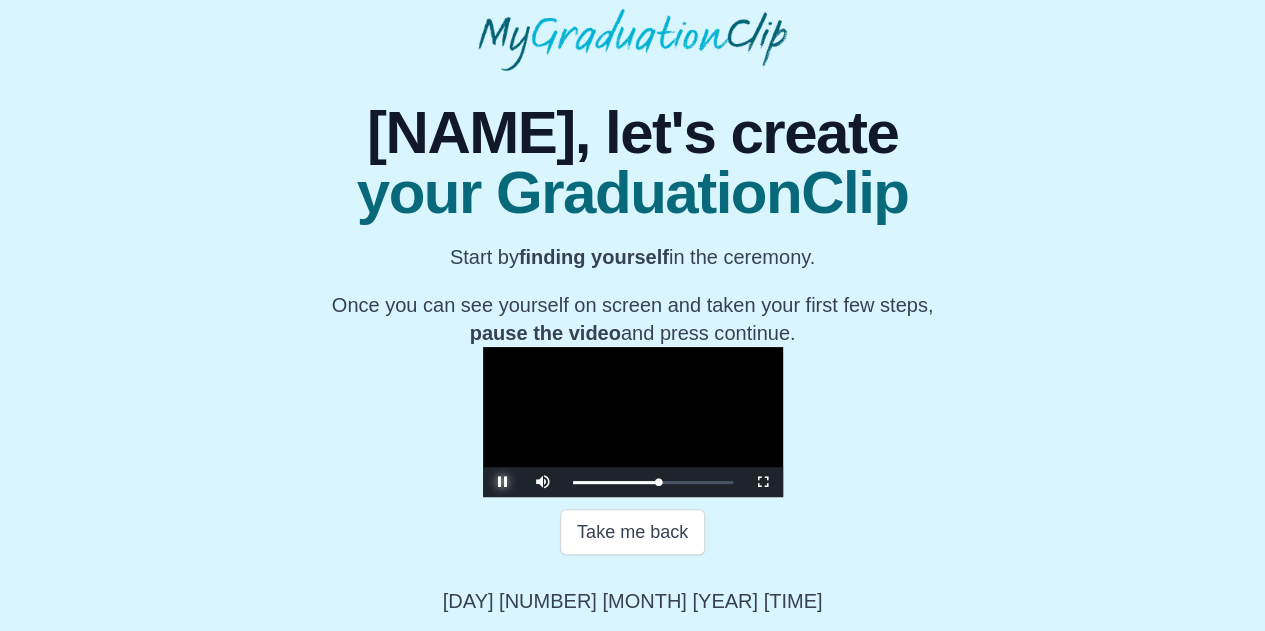 click at bounding box center [503, 482] 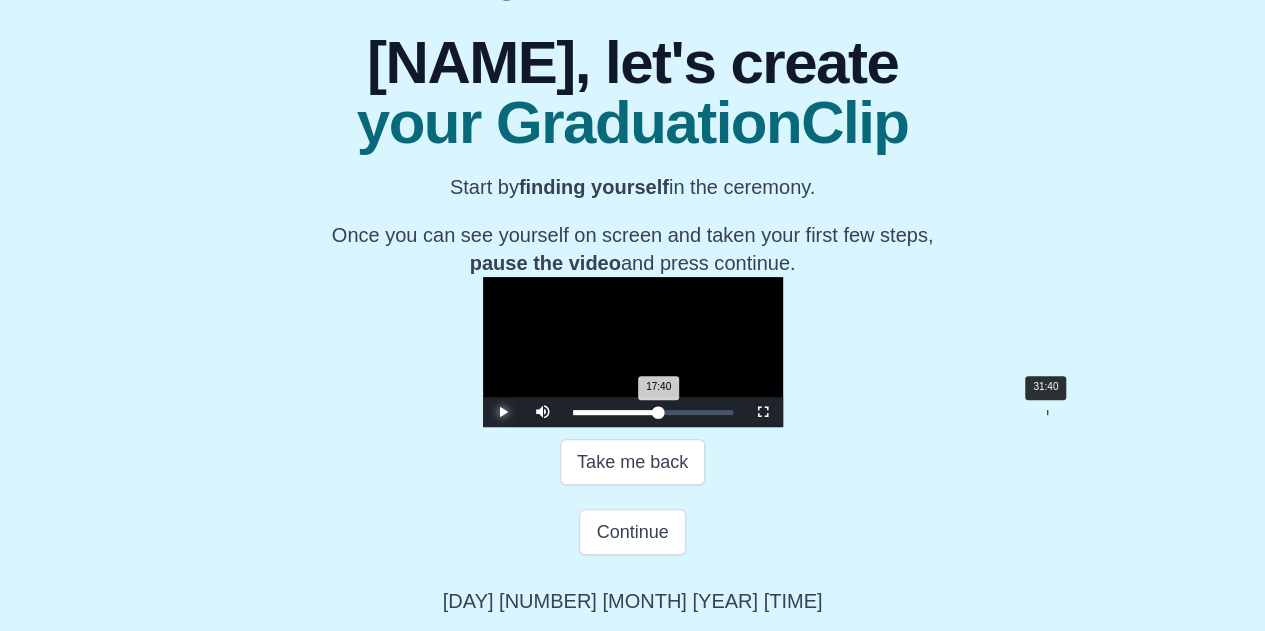 scroll, scrollTop: 413, scrollLeft: 0, axis: vertical 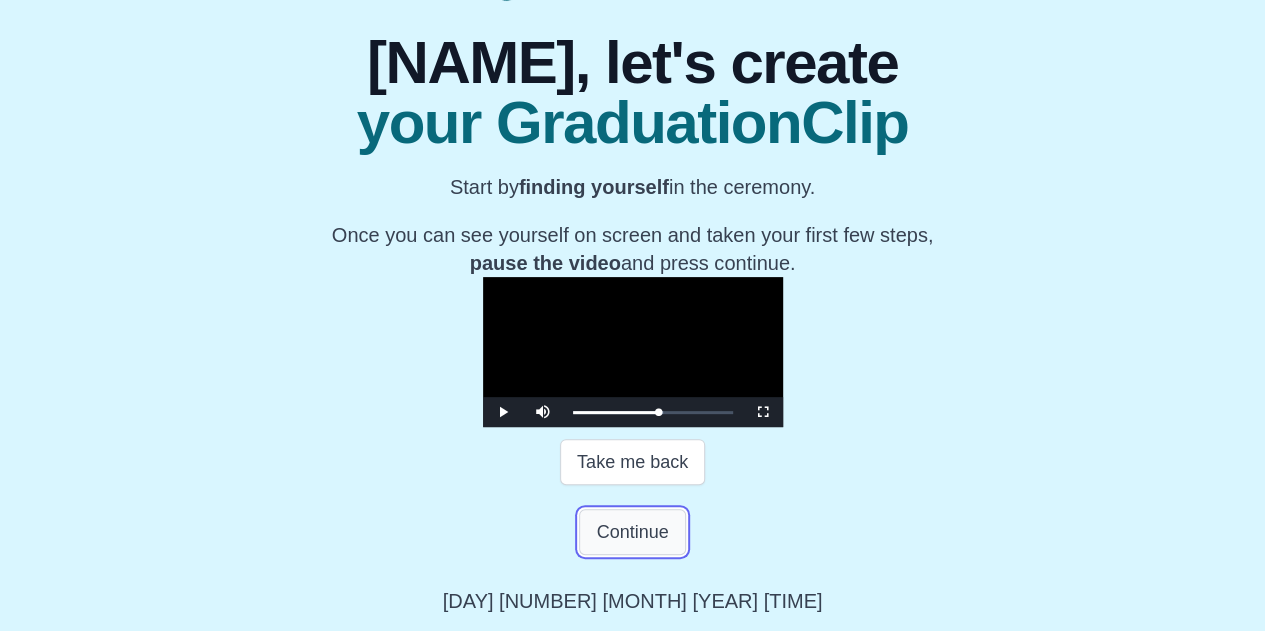 click on "Continue" at bounding box center (632, 532) 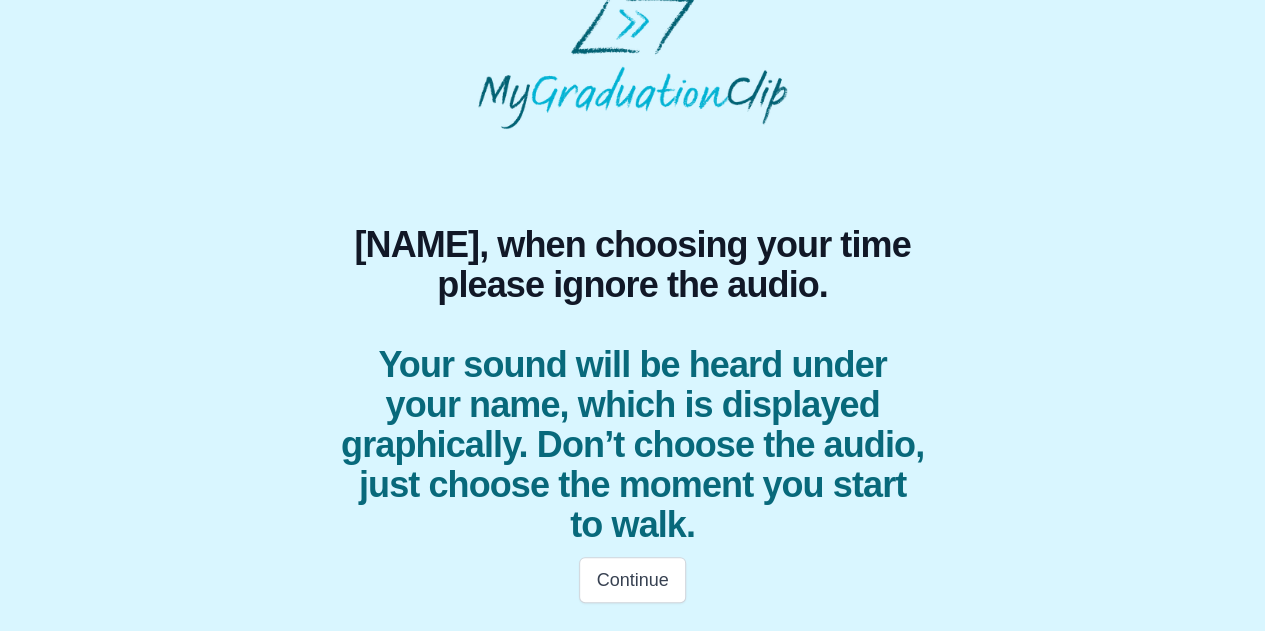 scroll, scrollTop: 20, scrollLeft: 0, axis: vertical 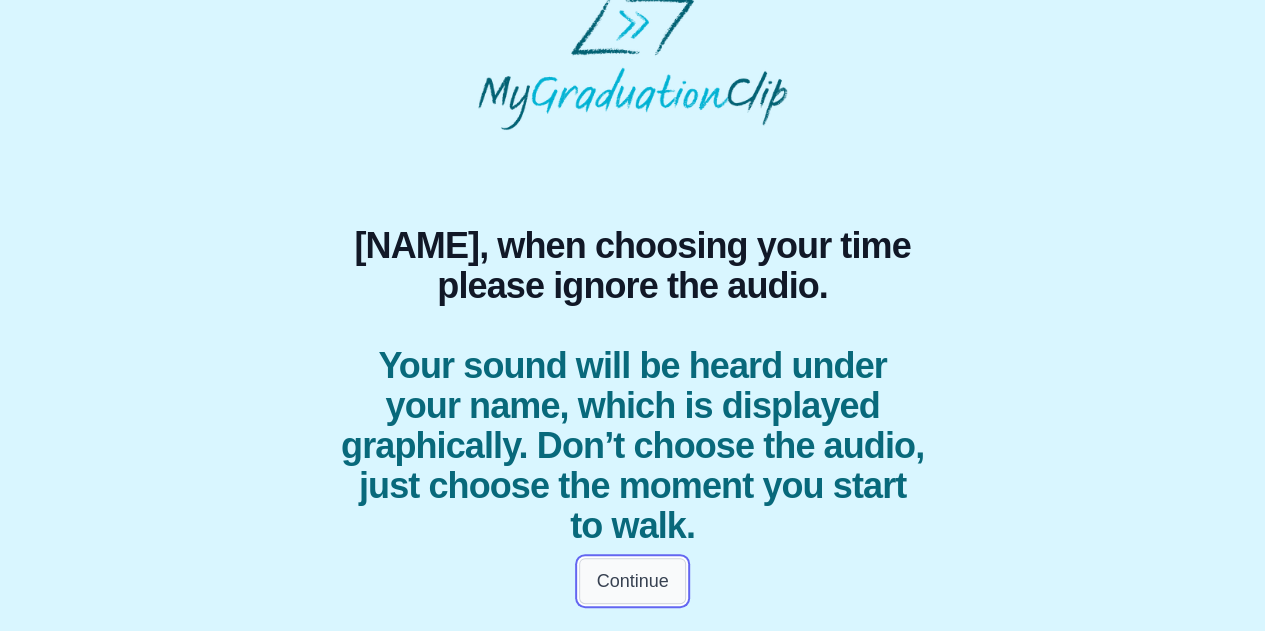 click on "Continue" at bounding box center (632, 581) 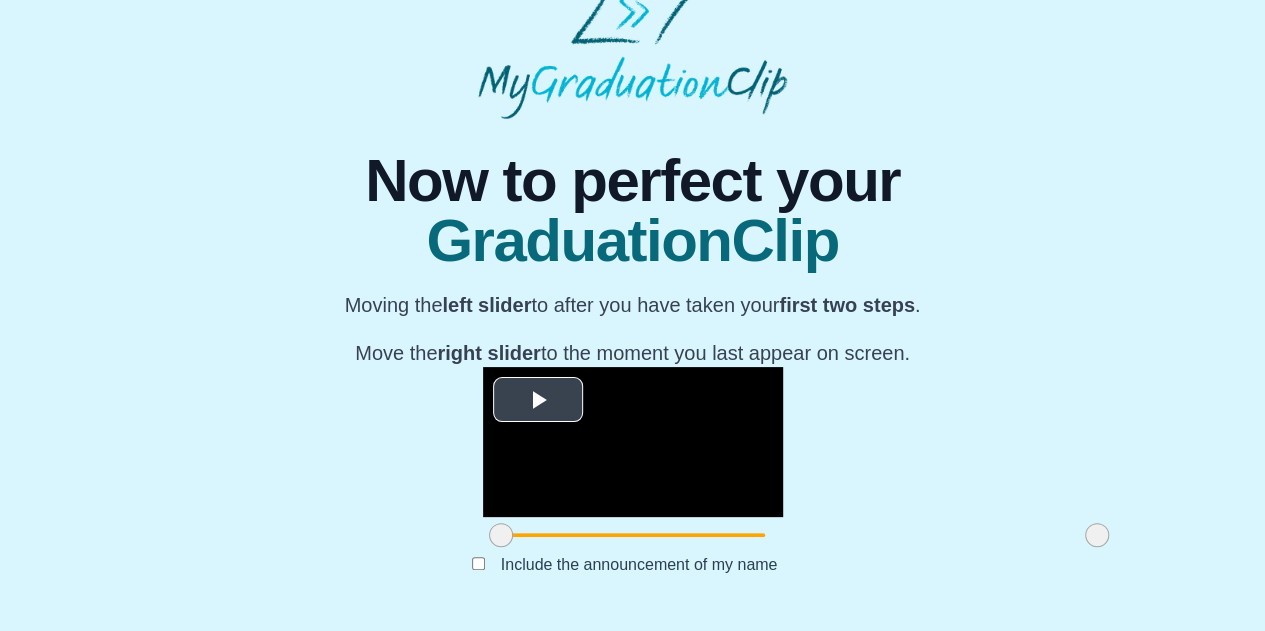 scroll, scrollTop: 236, scrollLeft: 0, axis: vertical 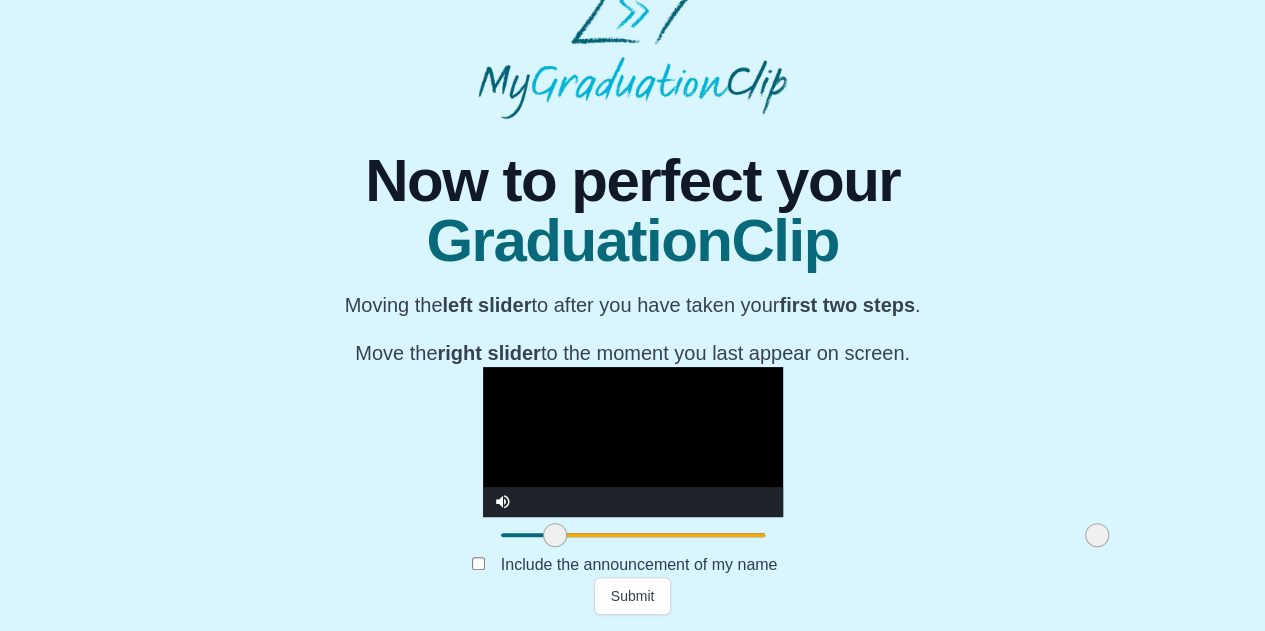 drag, startPoint x: 328, startPoint y: 538, endPoint x: 382, endPoint y: 527, distance: 55.108982 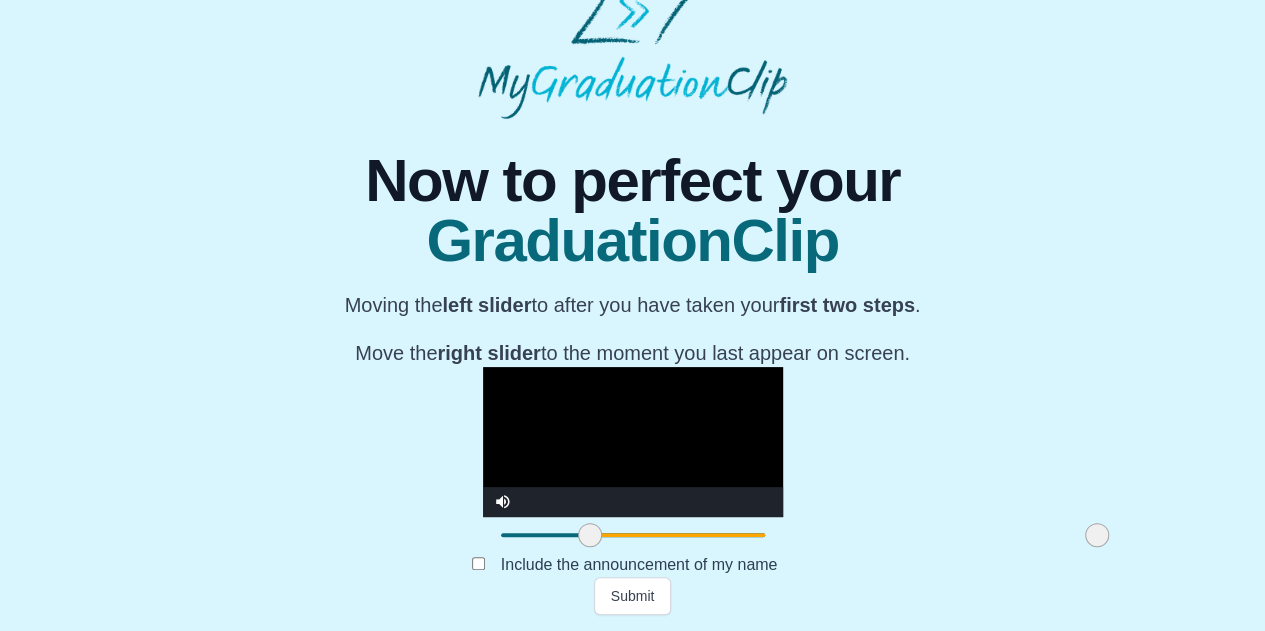 drag, startPoint x: 394, startPoint y: 534, endPoint x: 429, endPoint y: 529, distance: 35.35534 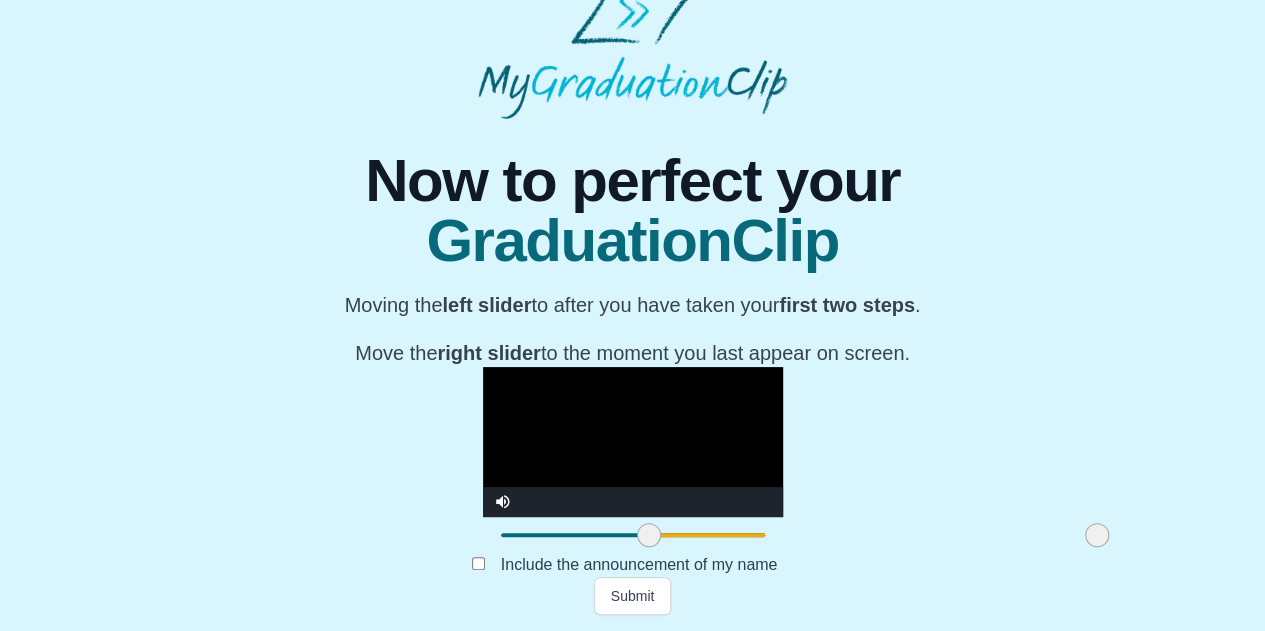 drag, startPoint x: 426, startPoint y: 530, endPoint x: 485, endPoint y: 523, distance: 59.413803 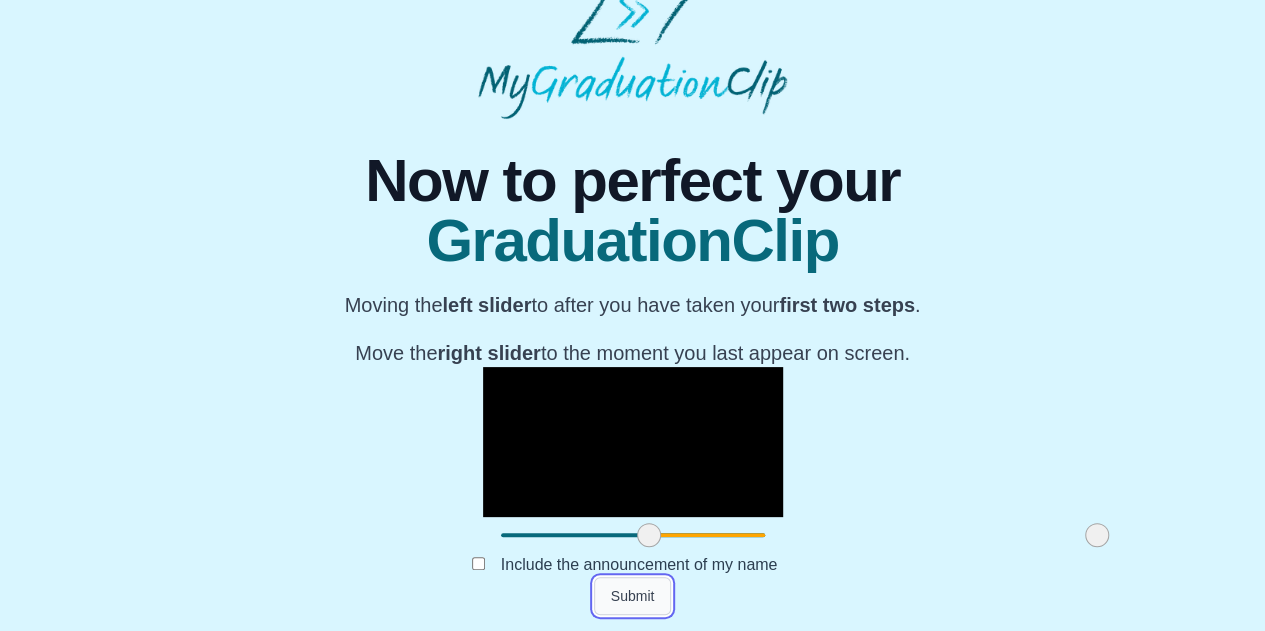 click on "Submit" at bounding box center (633, 596) 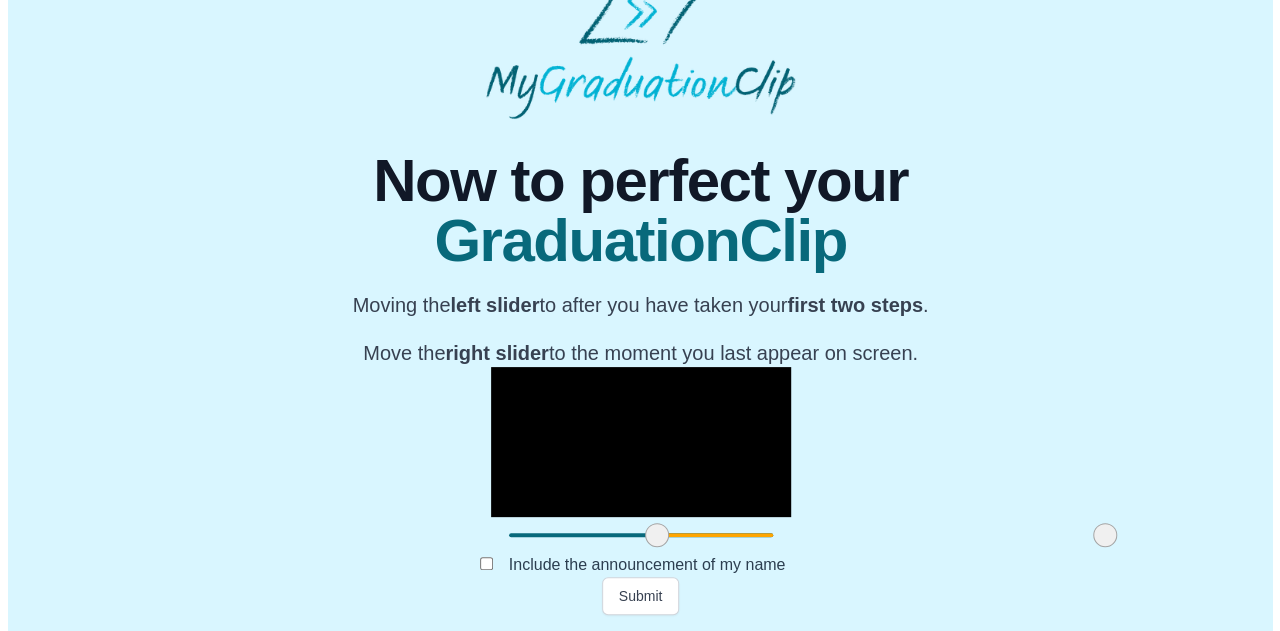 scroll, scrollTop: 0, scrollLeft: 0, axis: both 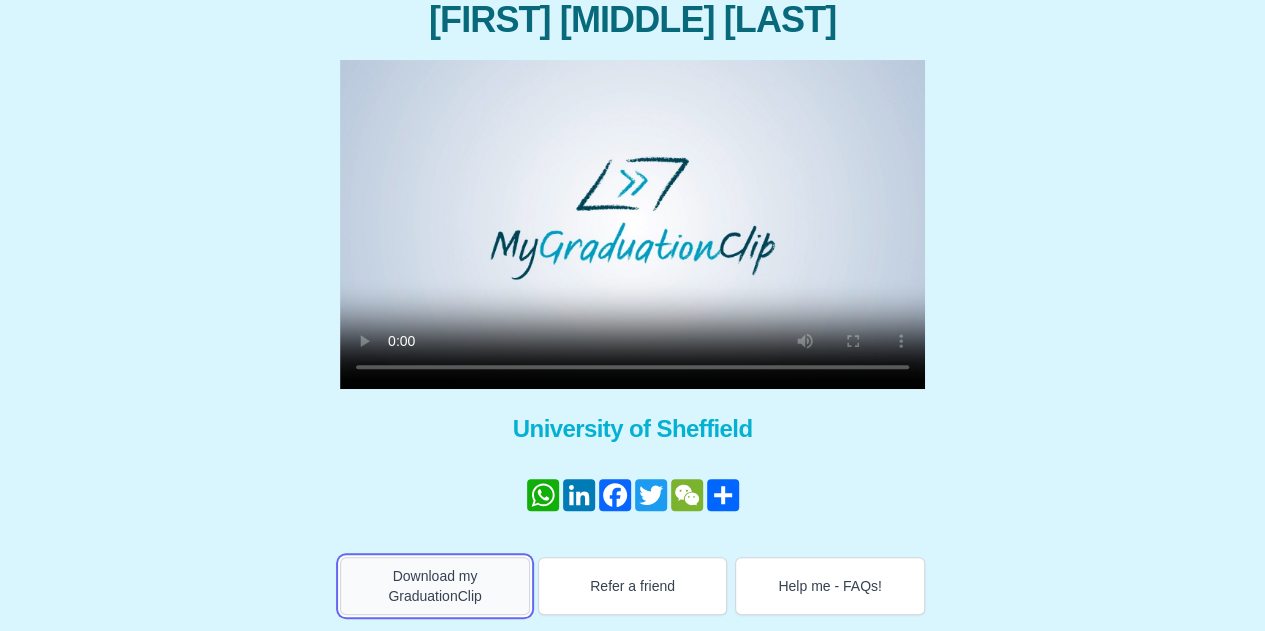 click on "Download my GraduationClip" at bounding box center (435, 586) 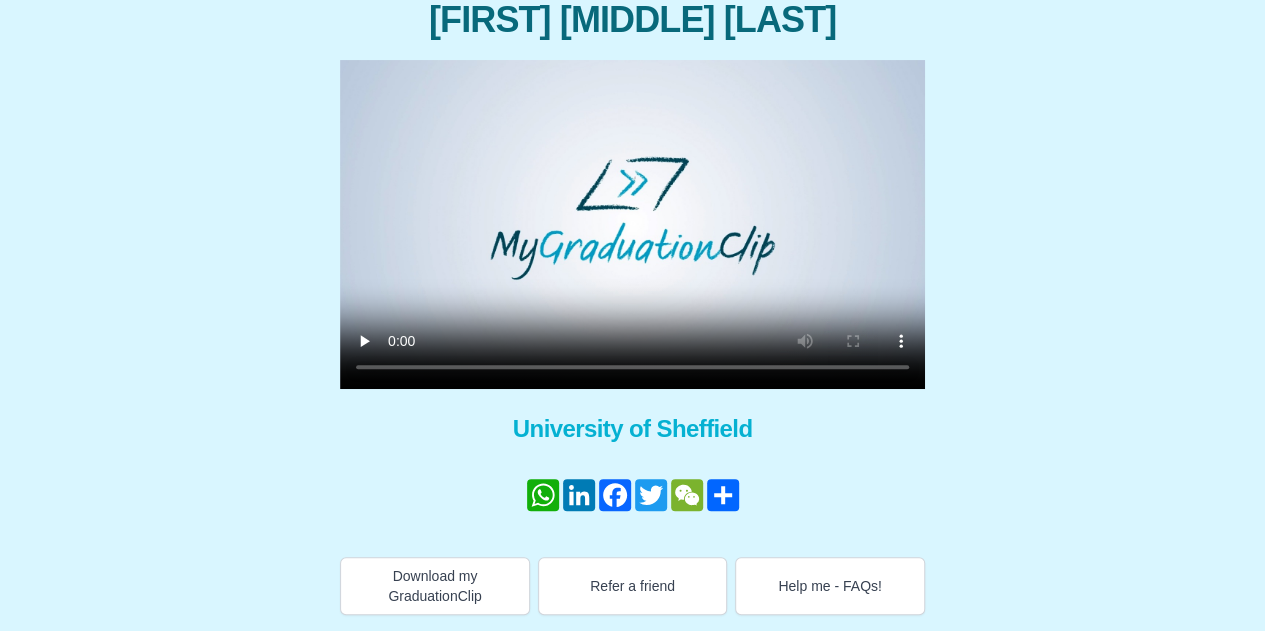 scroll, scrollTop: 280, scrollLeft: 0, axis: vertical 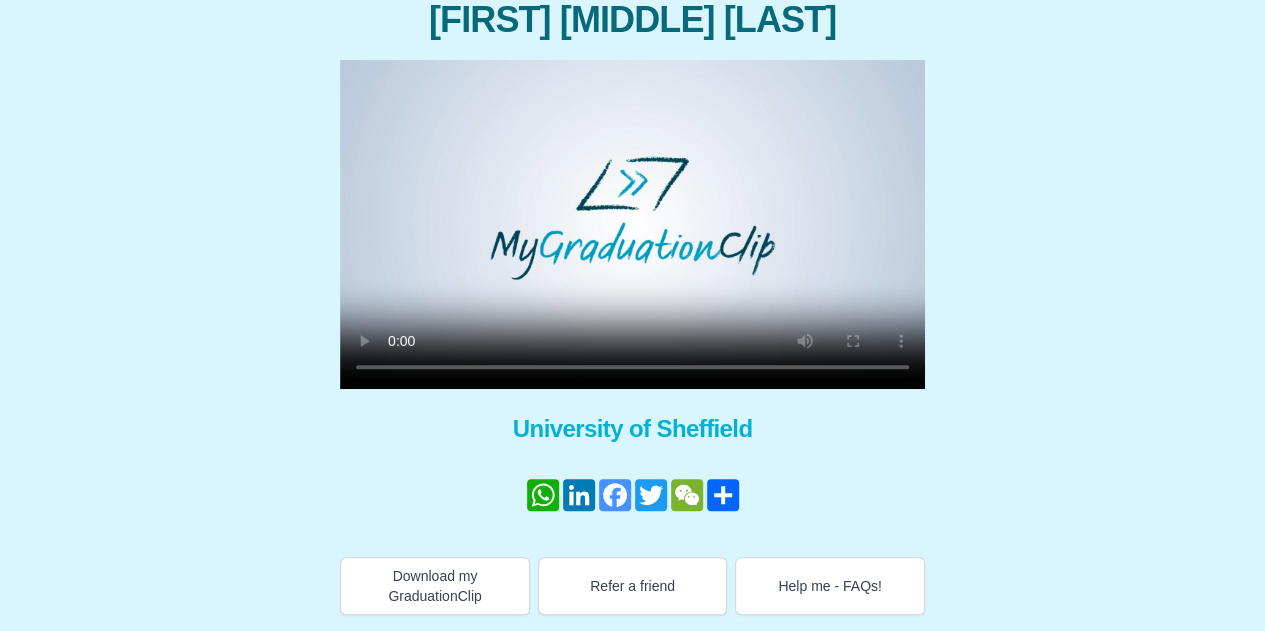 click on "Facebook" at bounding box center (615, 495) 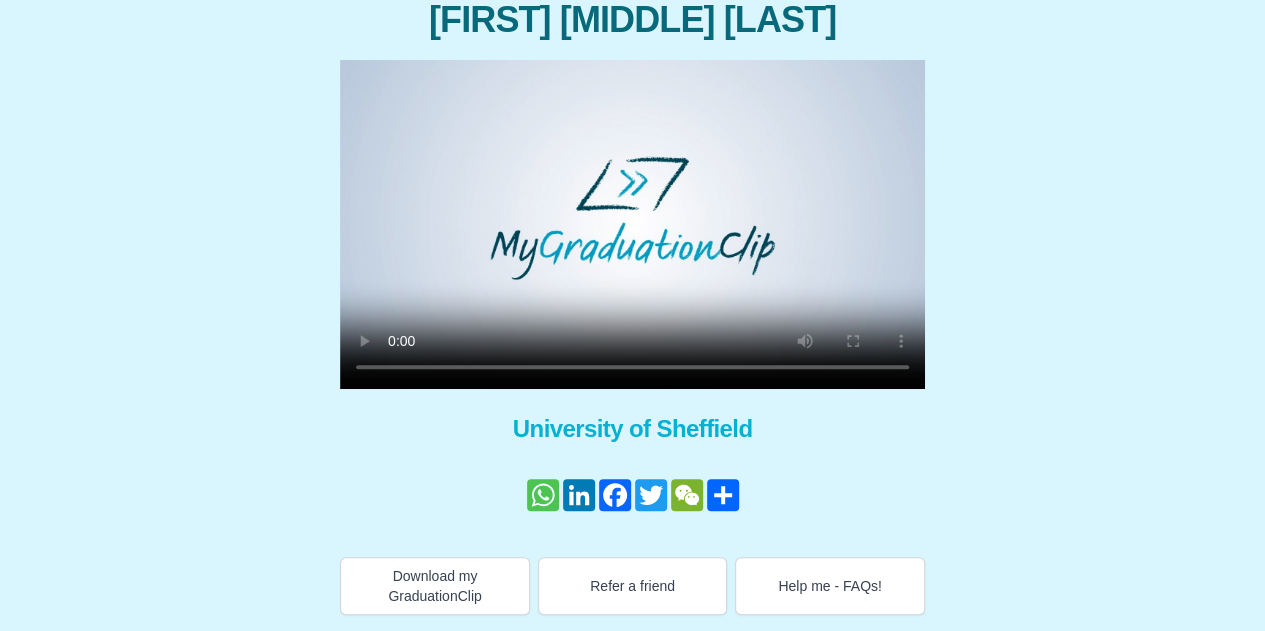 click on "WhatsApp" at bounding box center [543, 495] 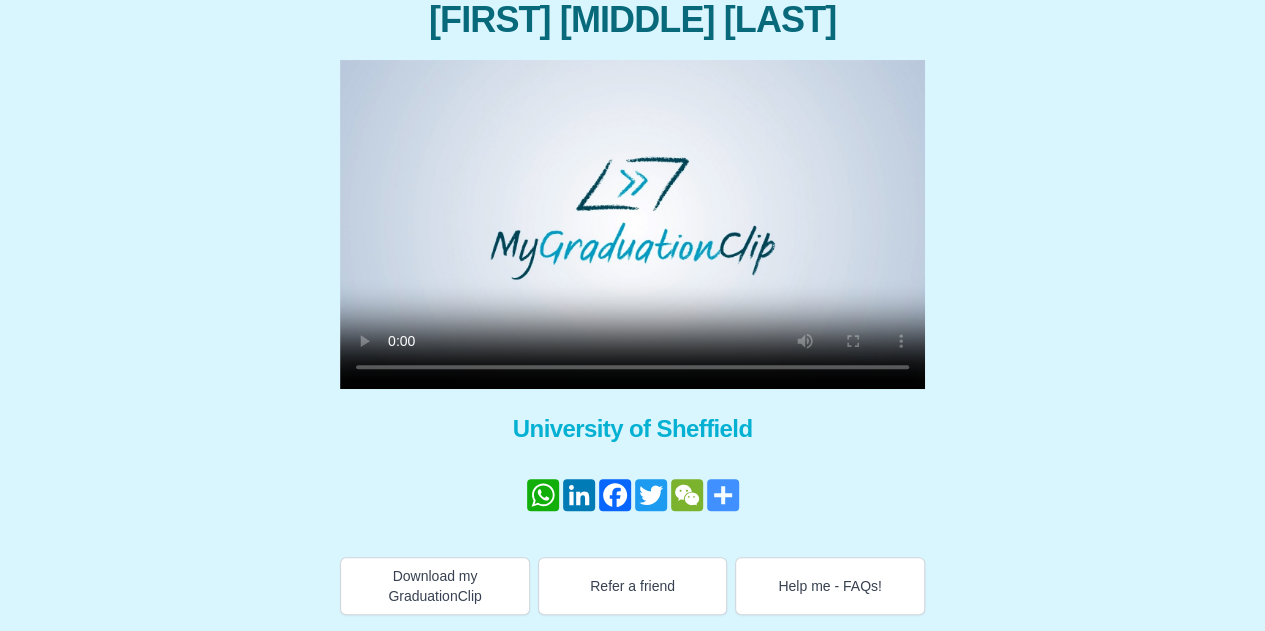 click on "Share" at bounding box center [723, 495] 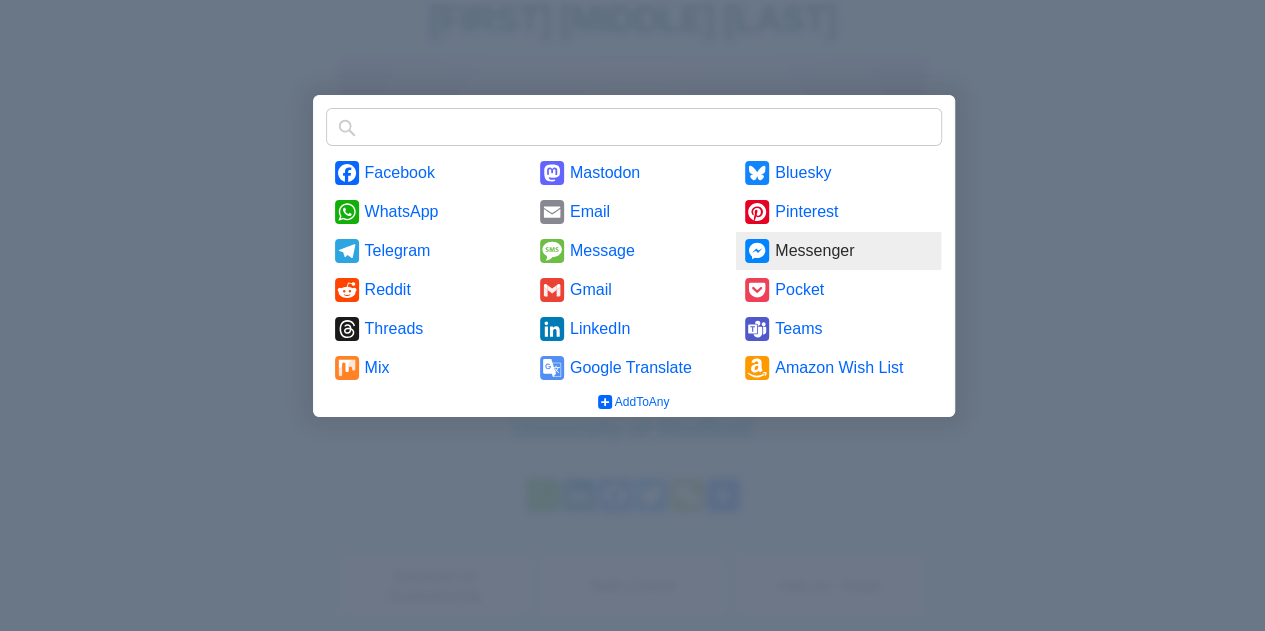 click on "Messenger" at bounding box center [838, 251] 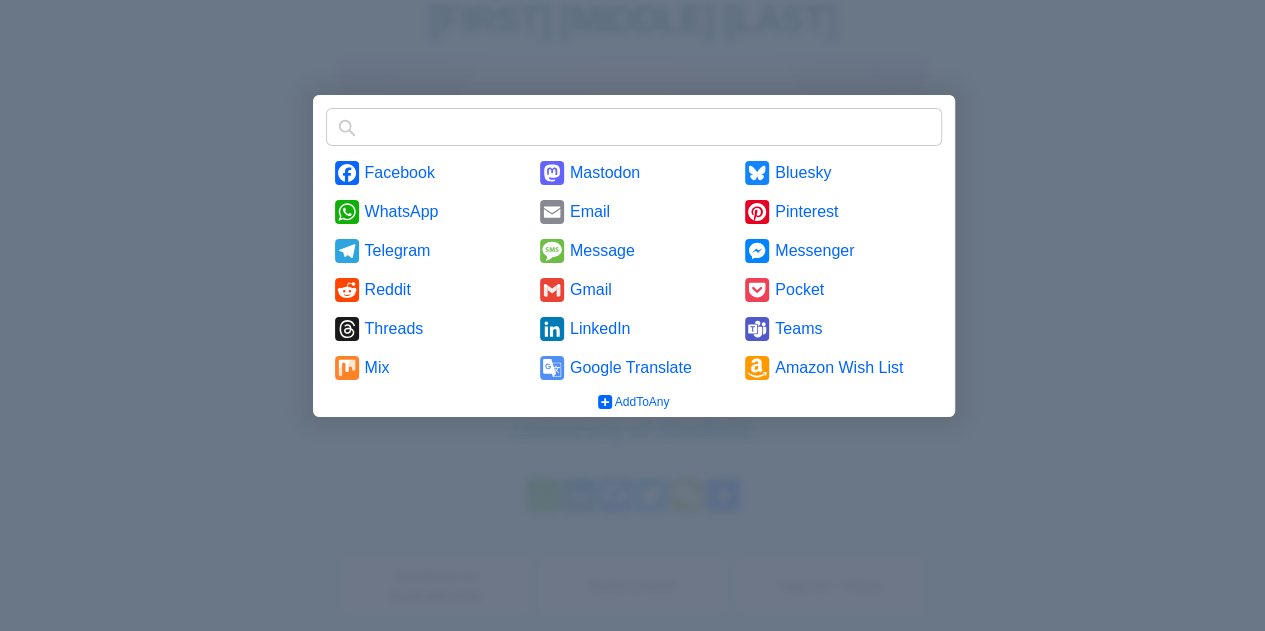 click at bounding box center [632, 315] 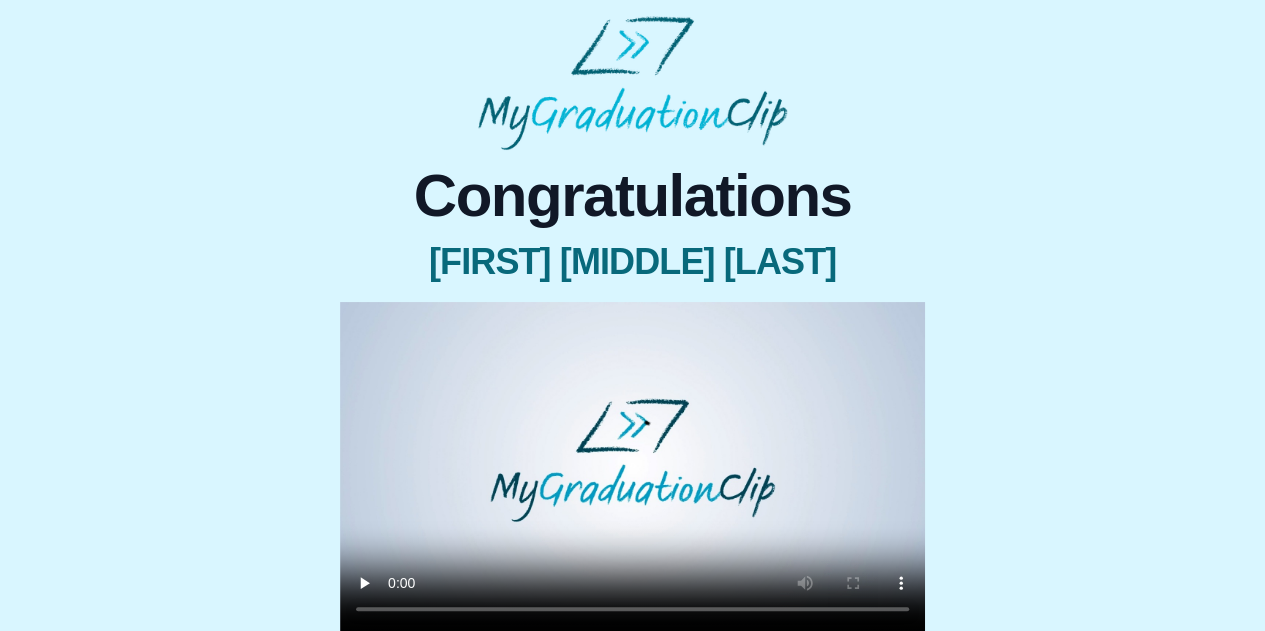 scroll, scrollTop: 100, scrollLeft: 0, axis: vertical 